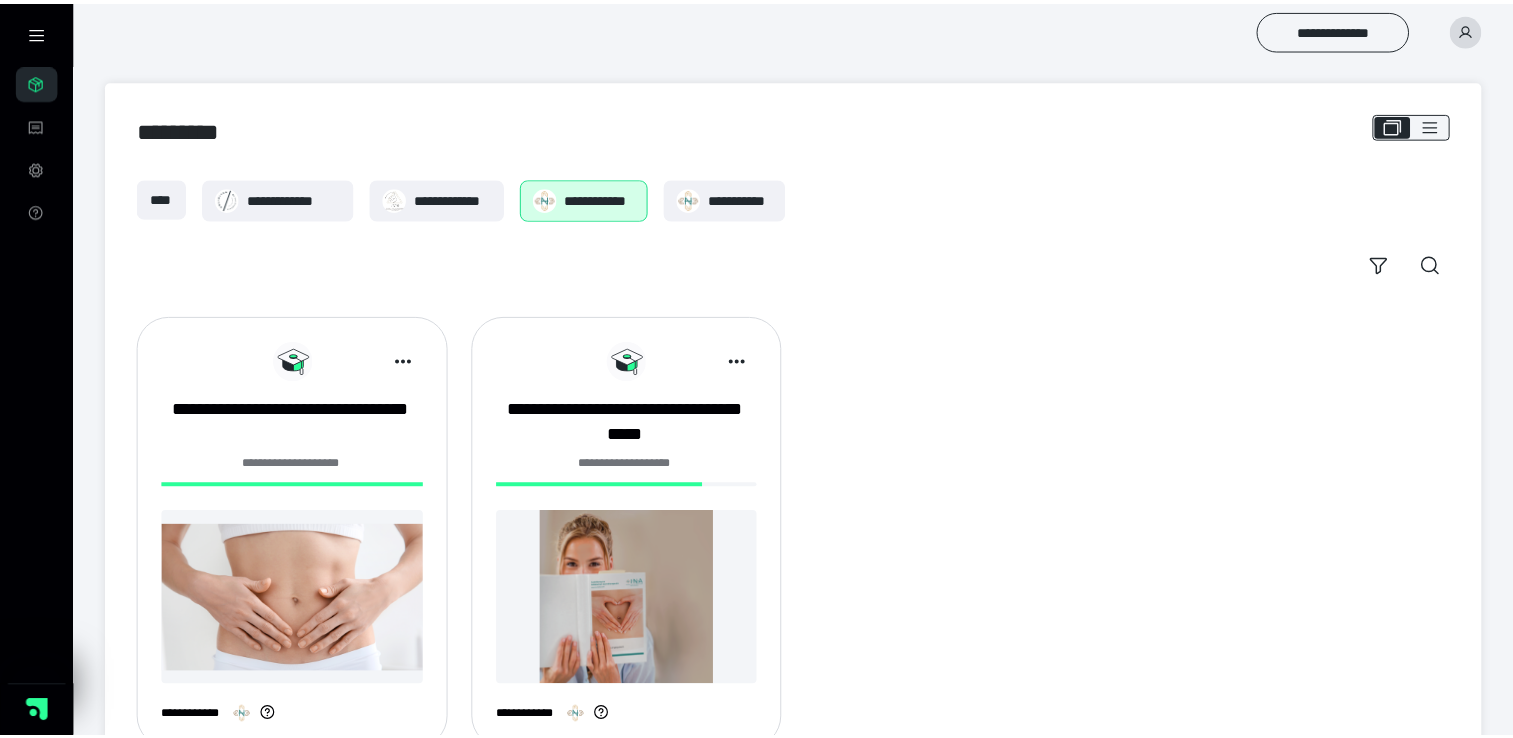 scroll, scrollTop: 0, scrollLeft: 0, axis: both 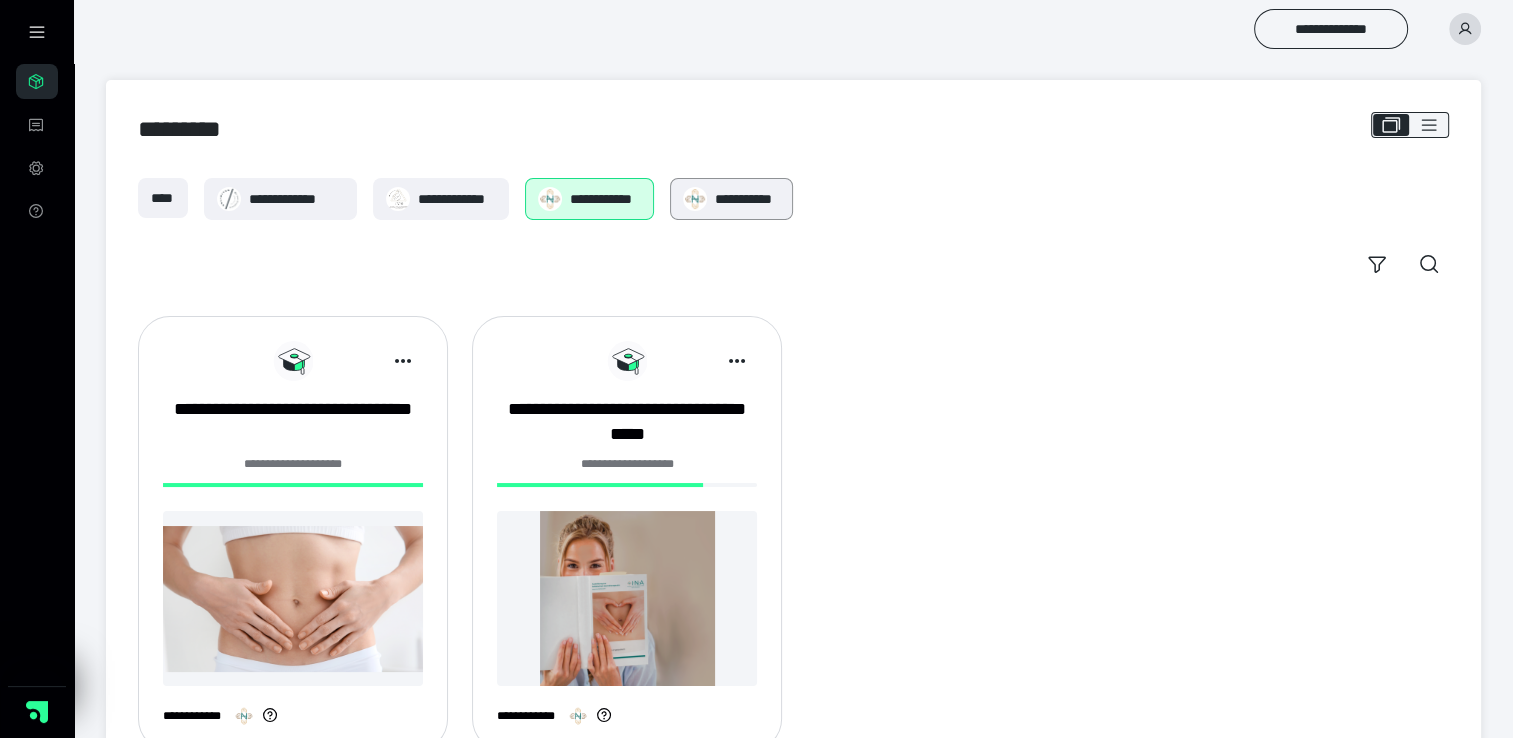 click on "**********" at bounding box center [747, 199] 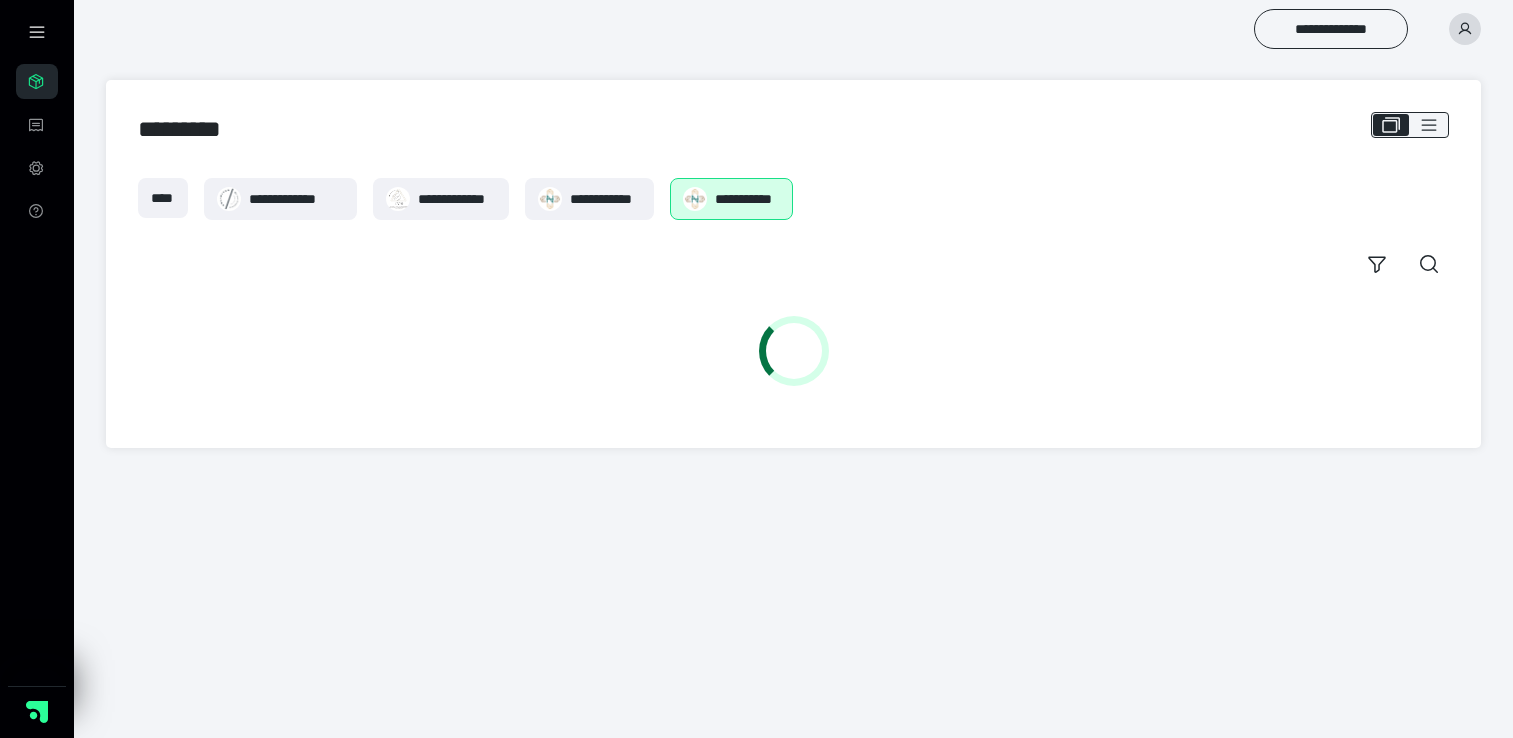 scroll, scrollTop: 0, scrollLeft: 0, axis: both 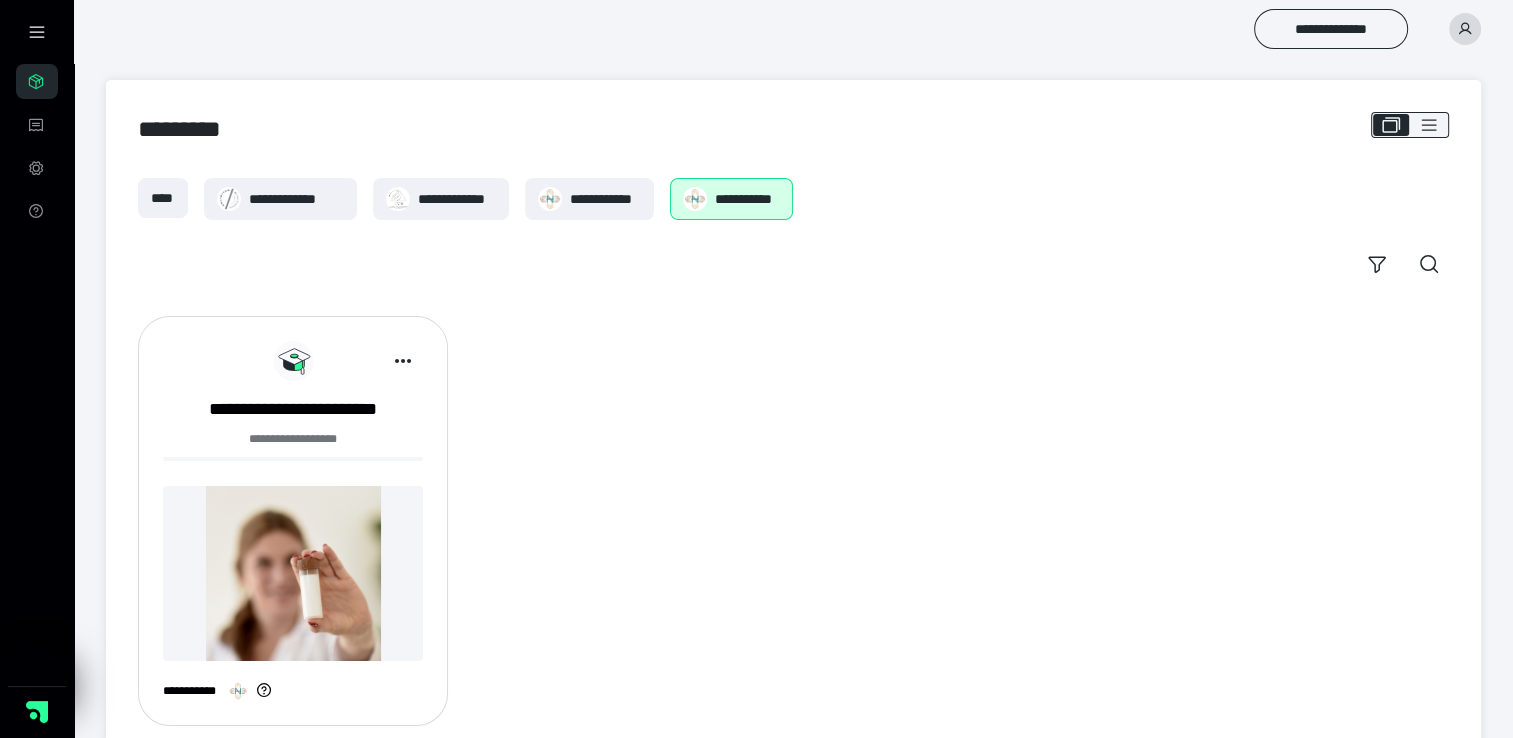 click on "**********" at bounding box center (37, 146) 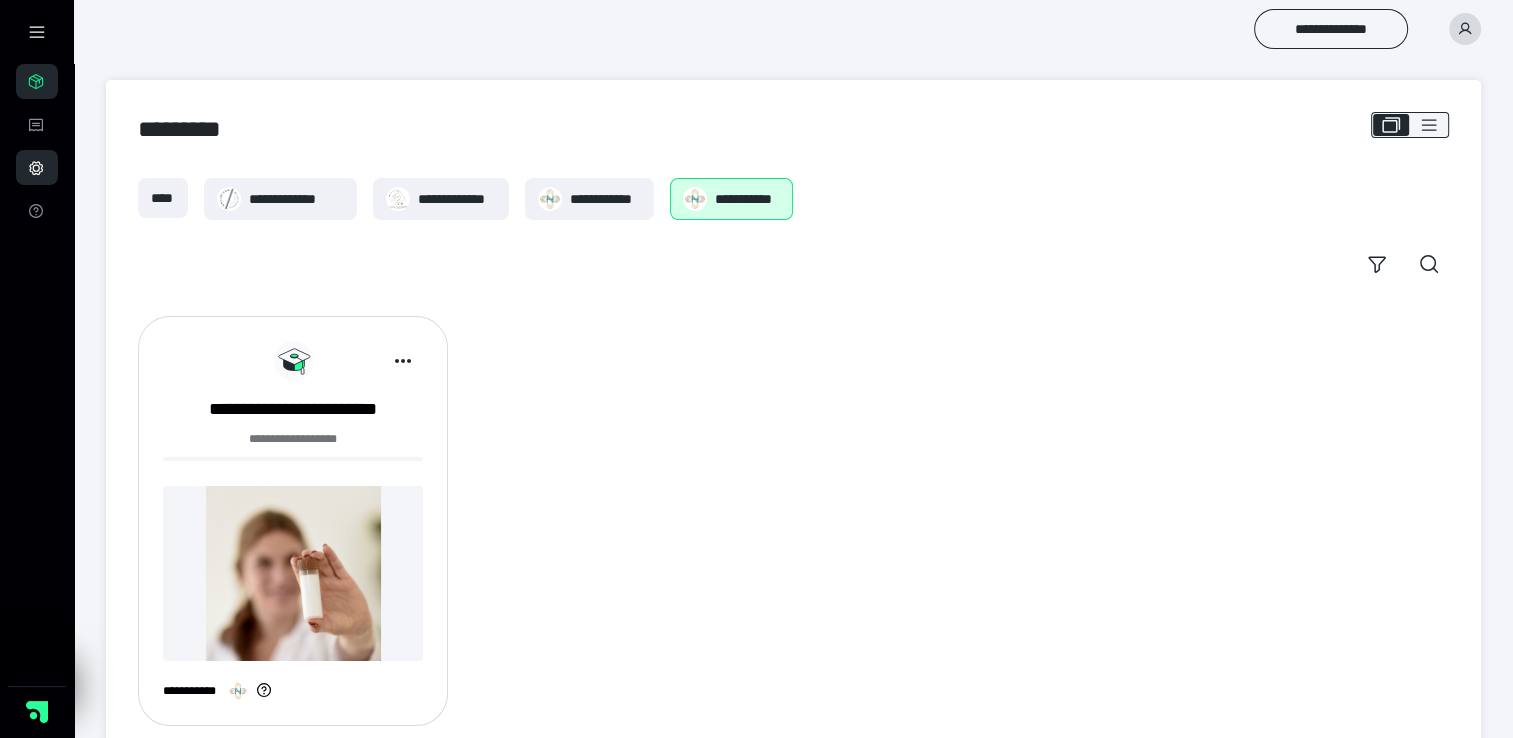 click on "**********" at bounding box center [37, 167] 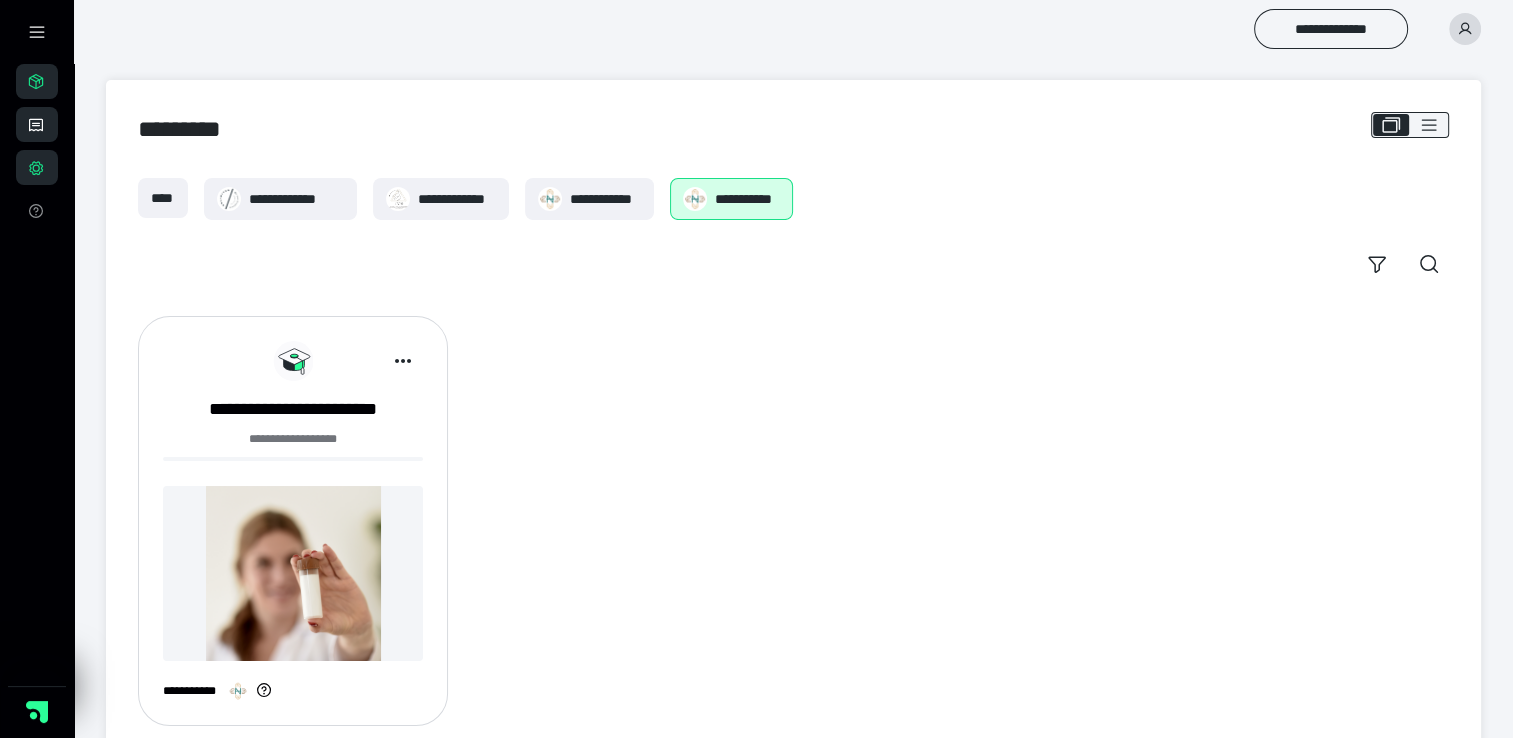 click on "**********" at bounding box center [37, 124] 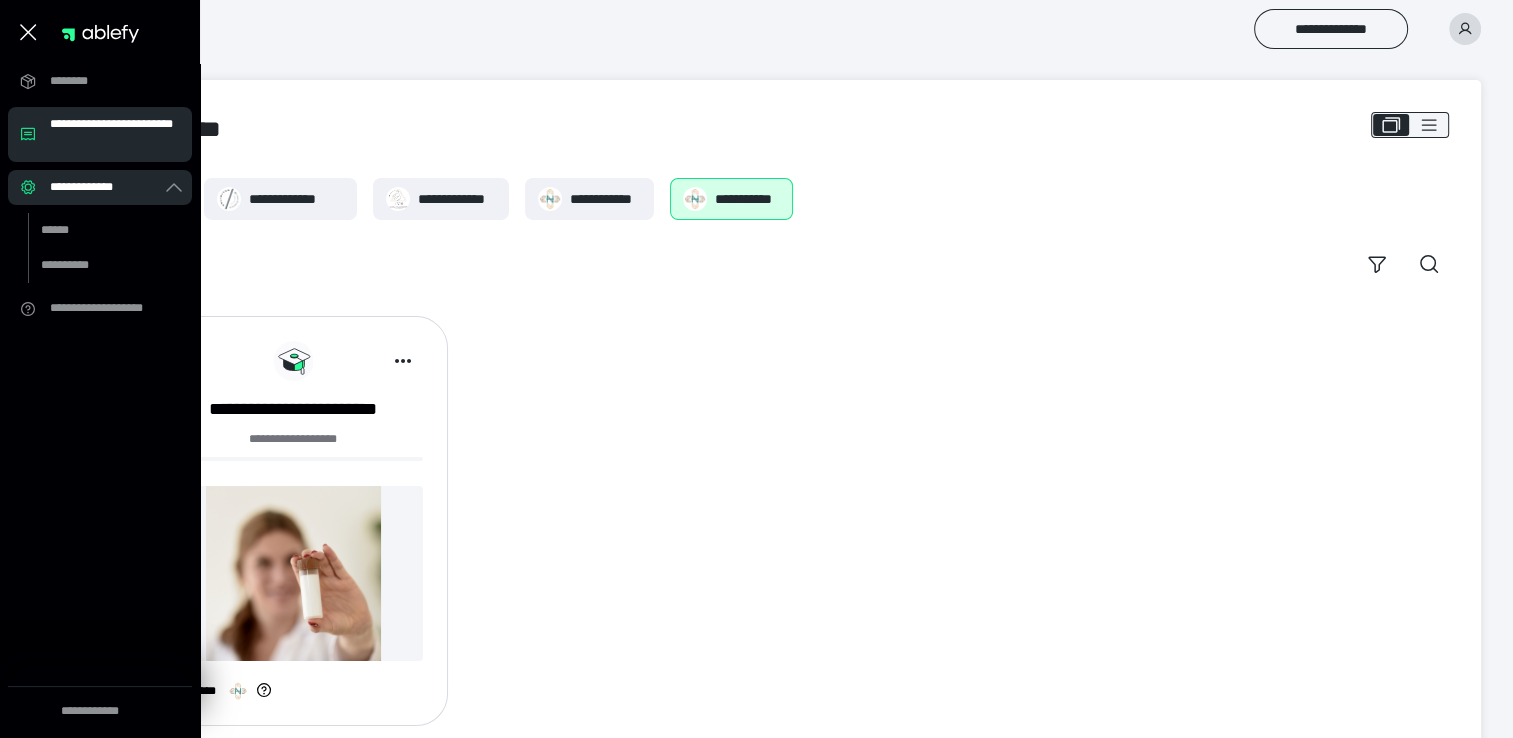 click on "**********" at bounding box center [115, 134] 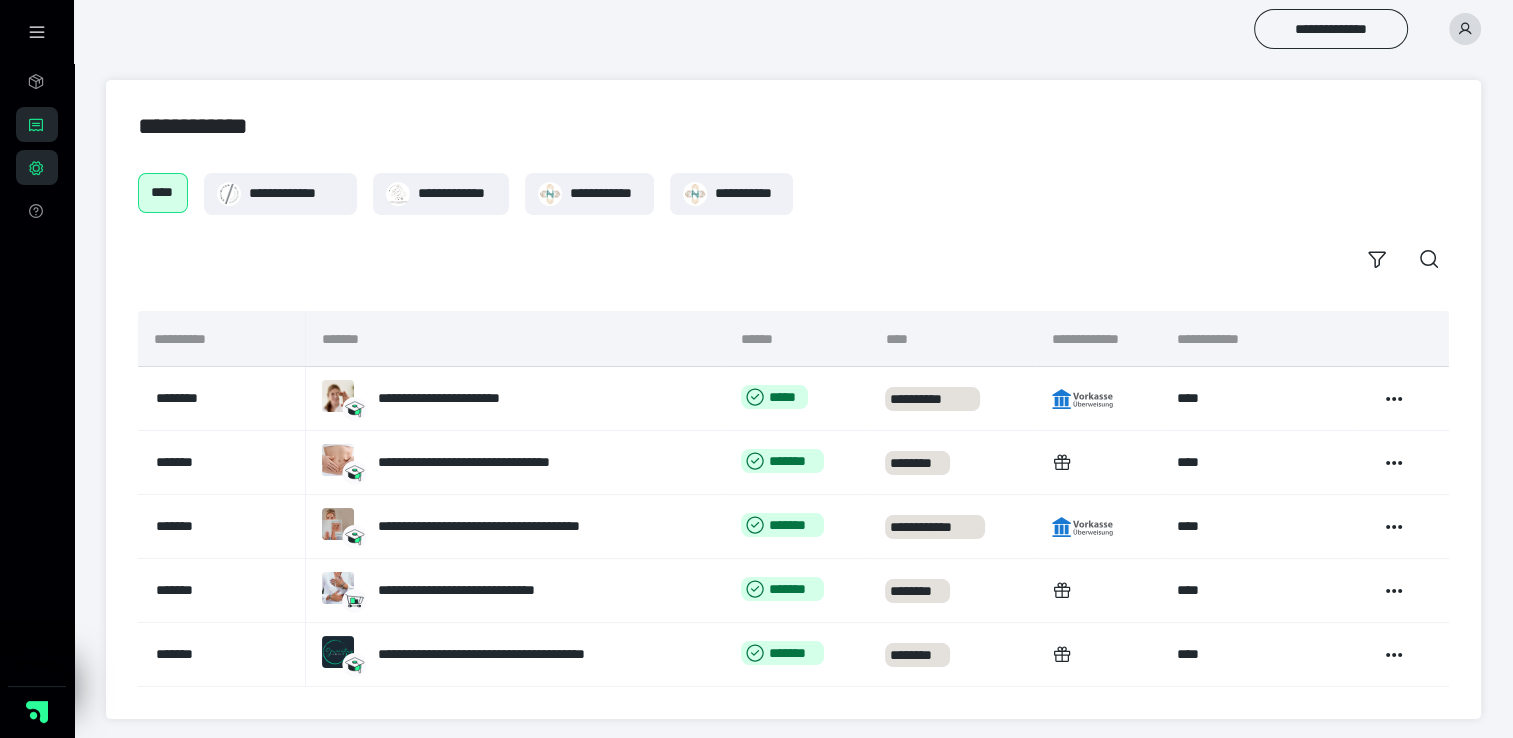scroll, scrollTop: 4, scrollLeft: 0, axis: vertical 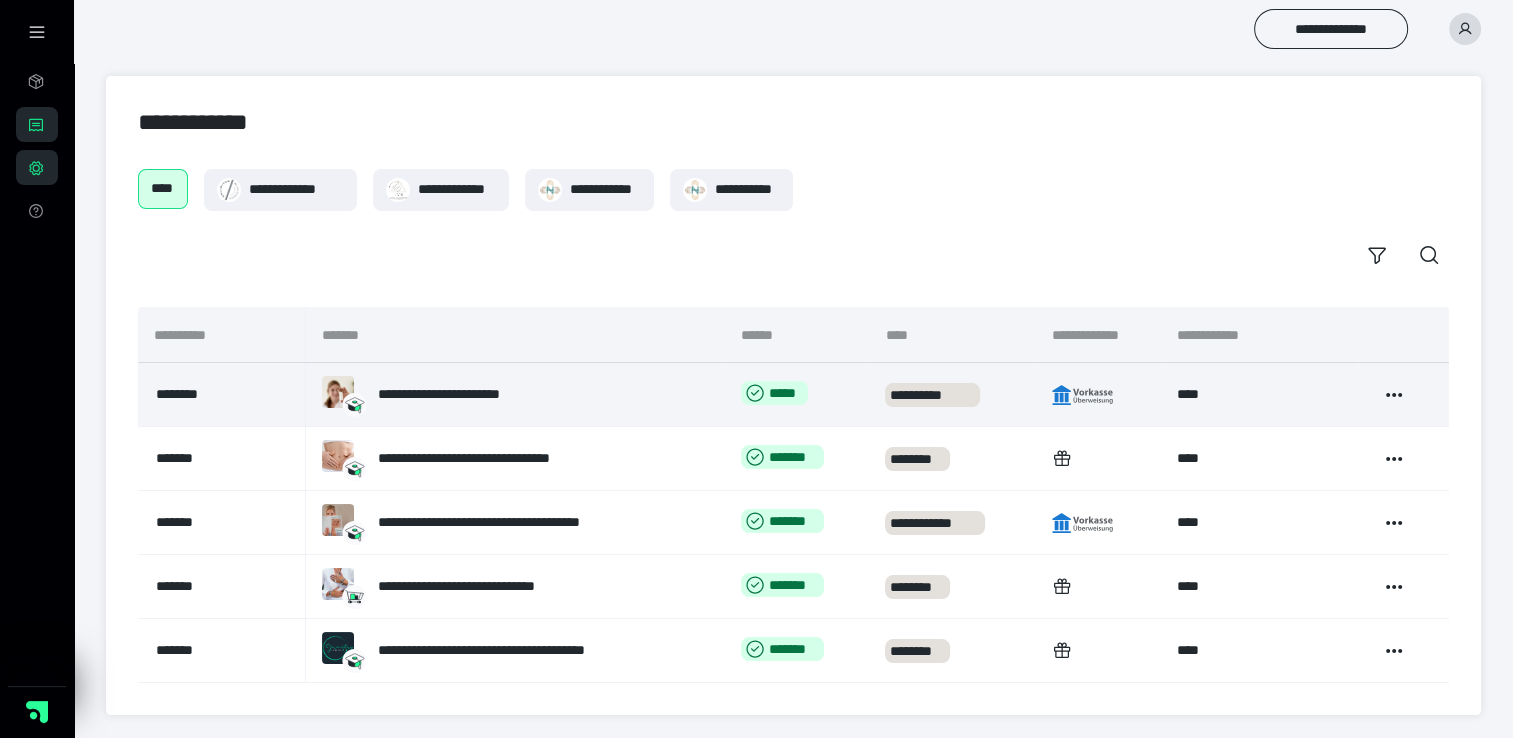 click on "**********" at bounding box center [1260, 395] 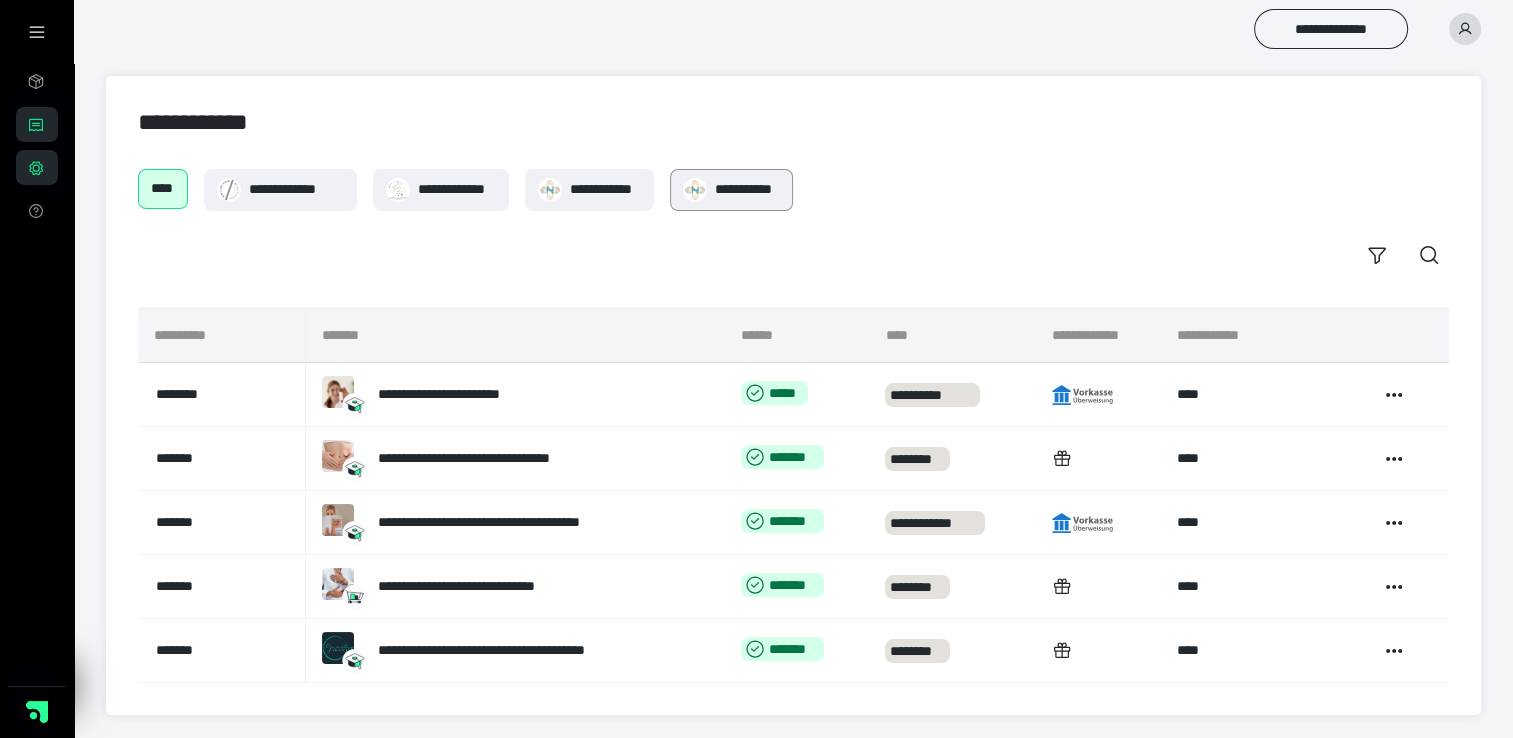 click on "**********" at bounding box center (747, 189) 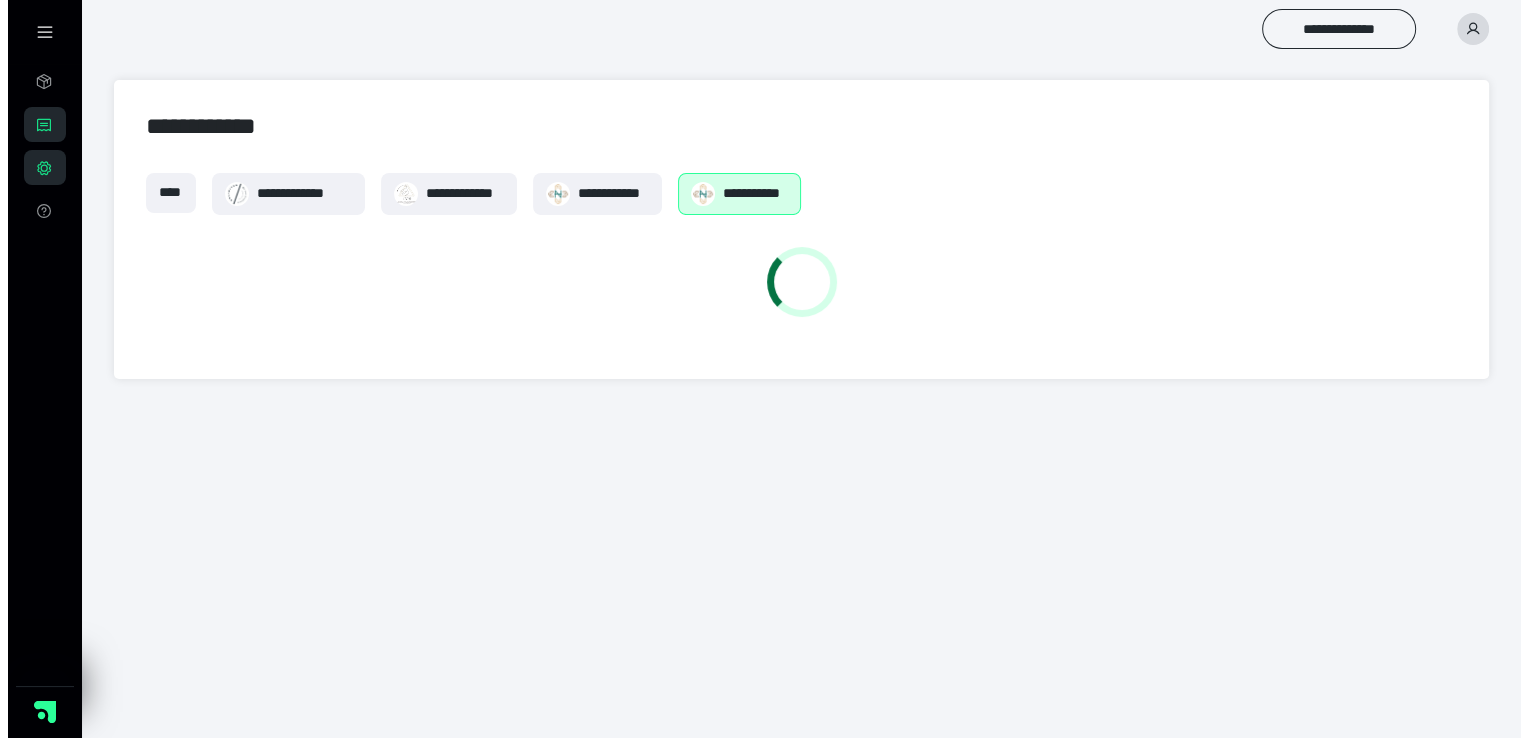 scroll, scrollTop: 0, scrollLeft: 0, axis: both 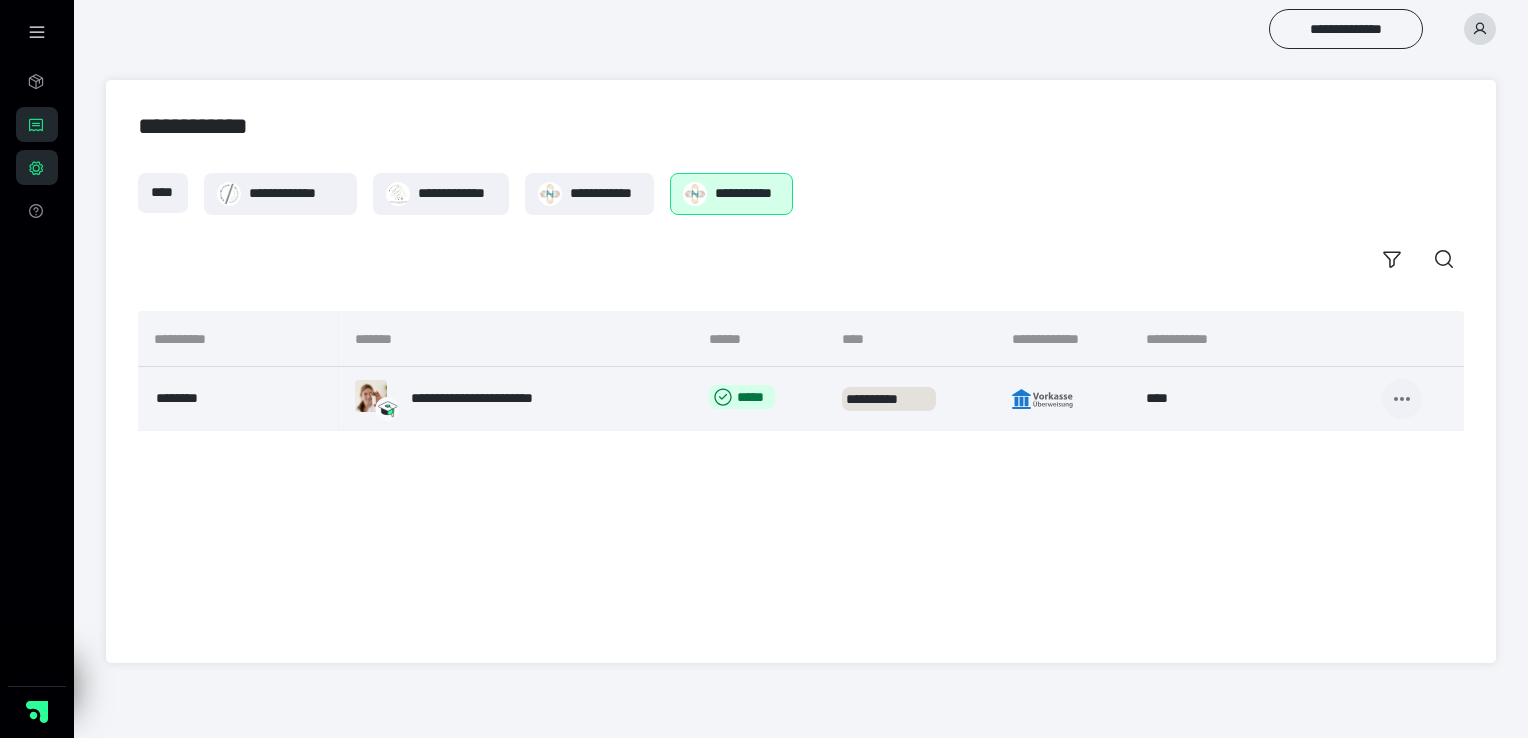 click 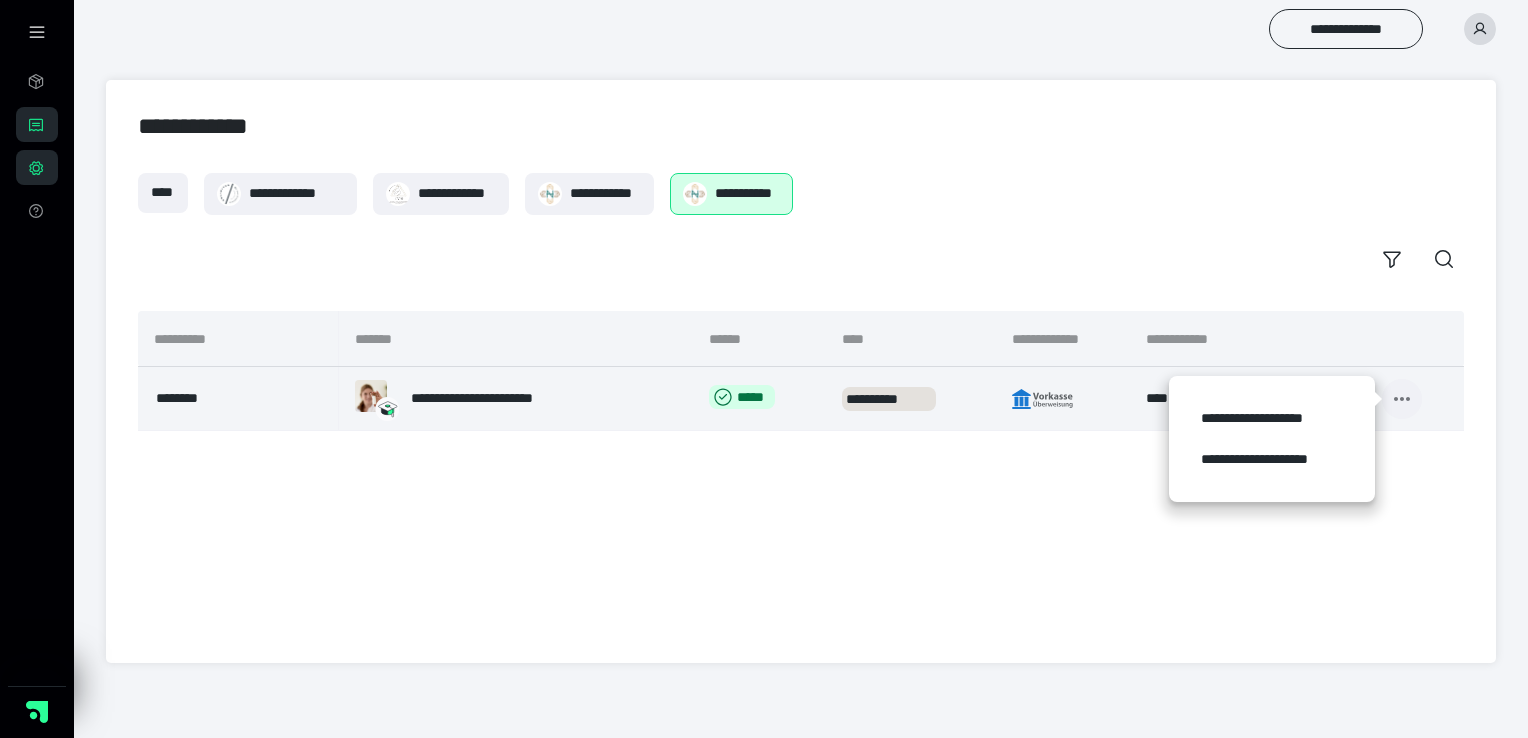 click 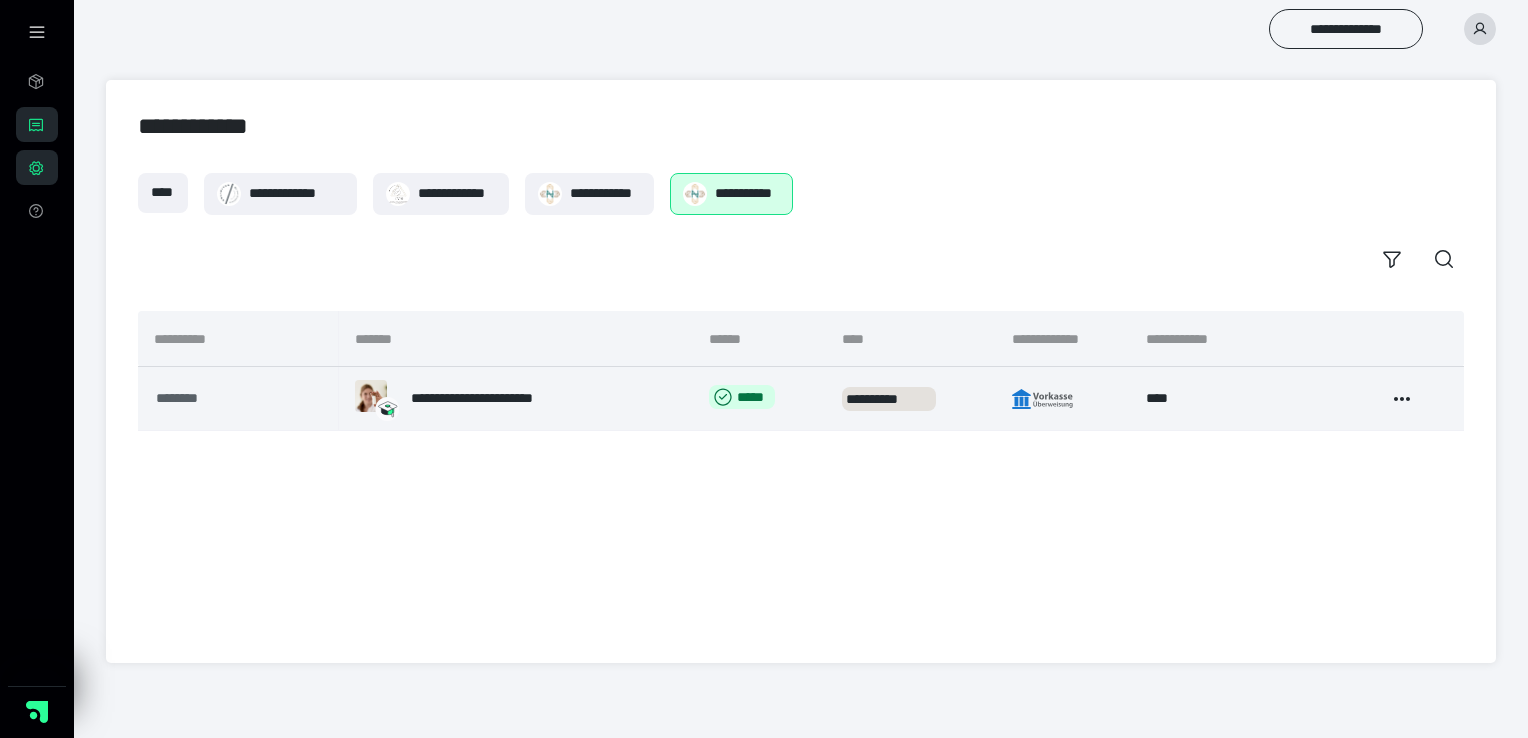click on "********" at bounding box center (213, 398) 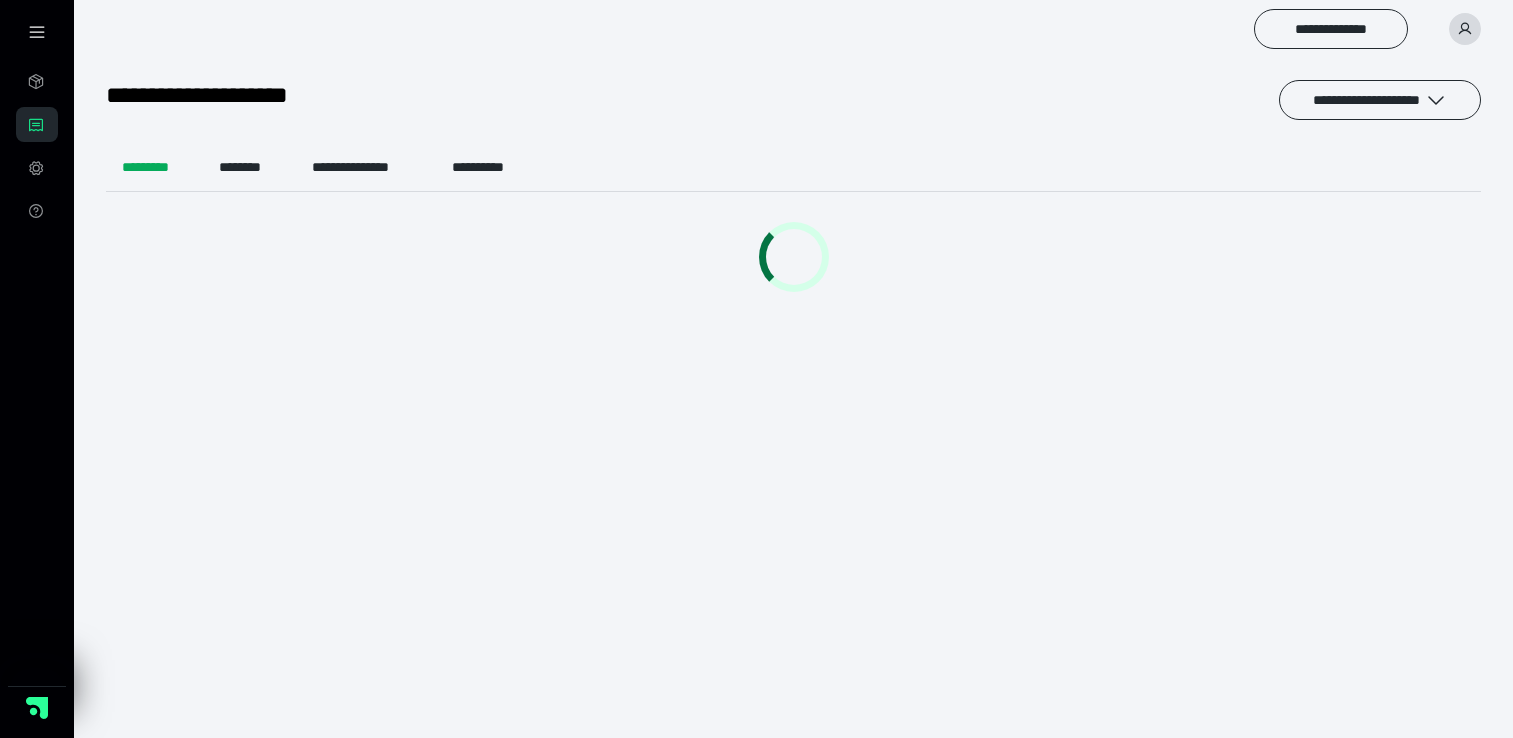 scroll, scrollTop: 0, scrollLeft: 0, axis: both 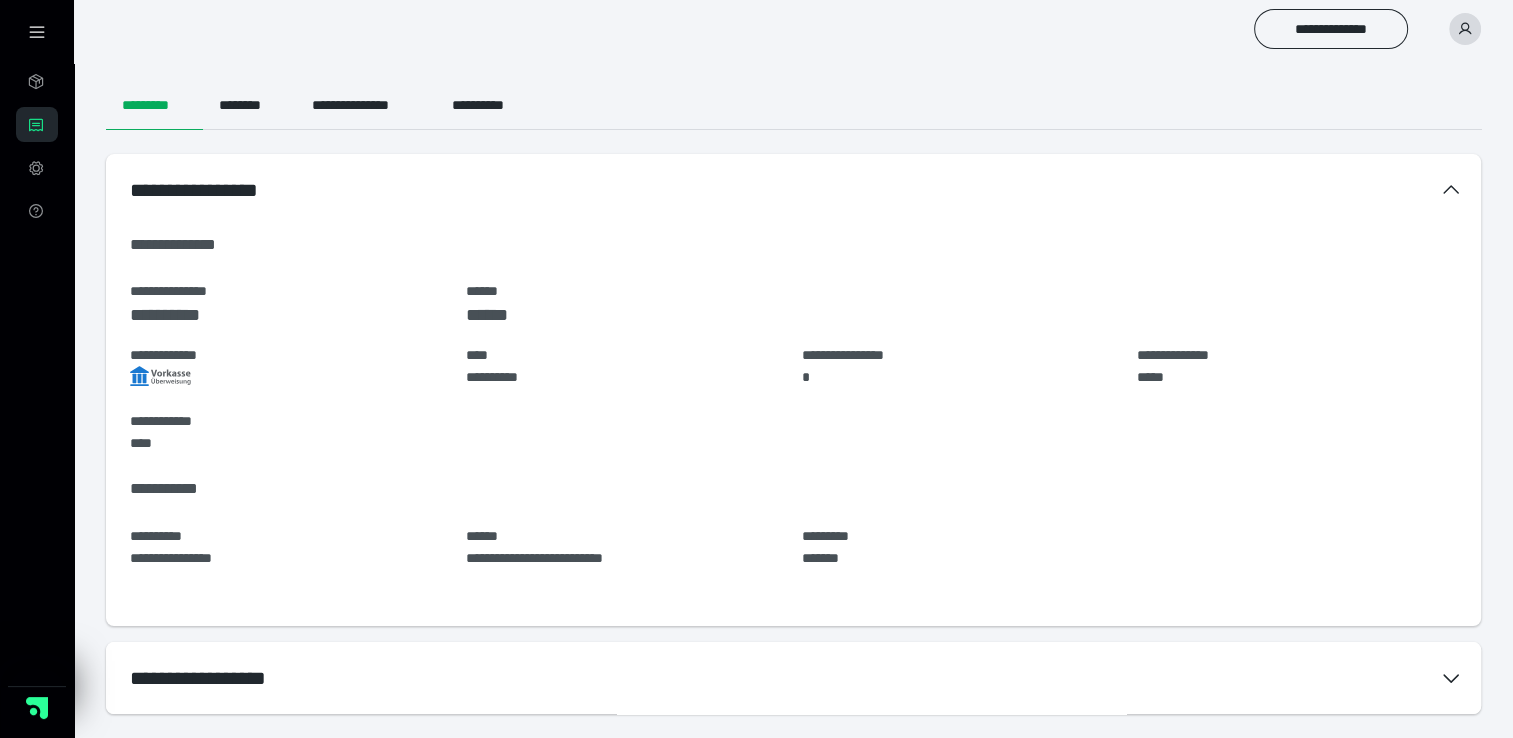 click on "**********" at bounding box center (793, 678) 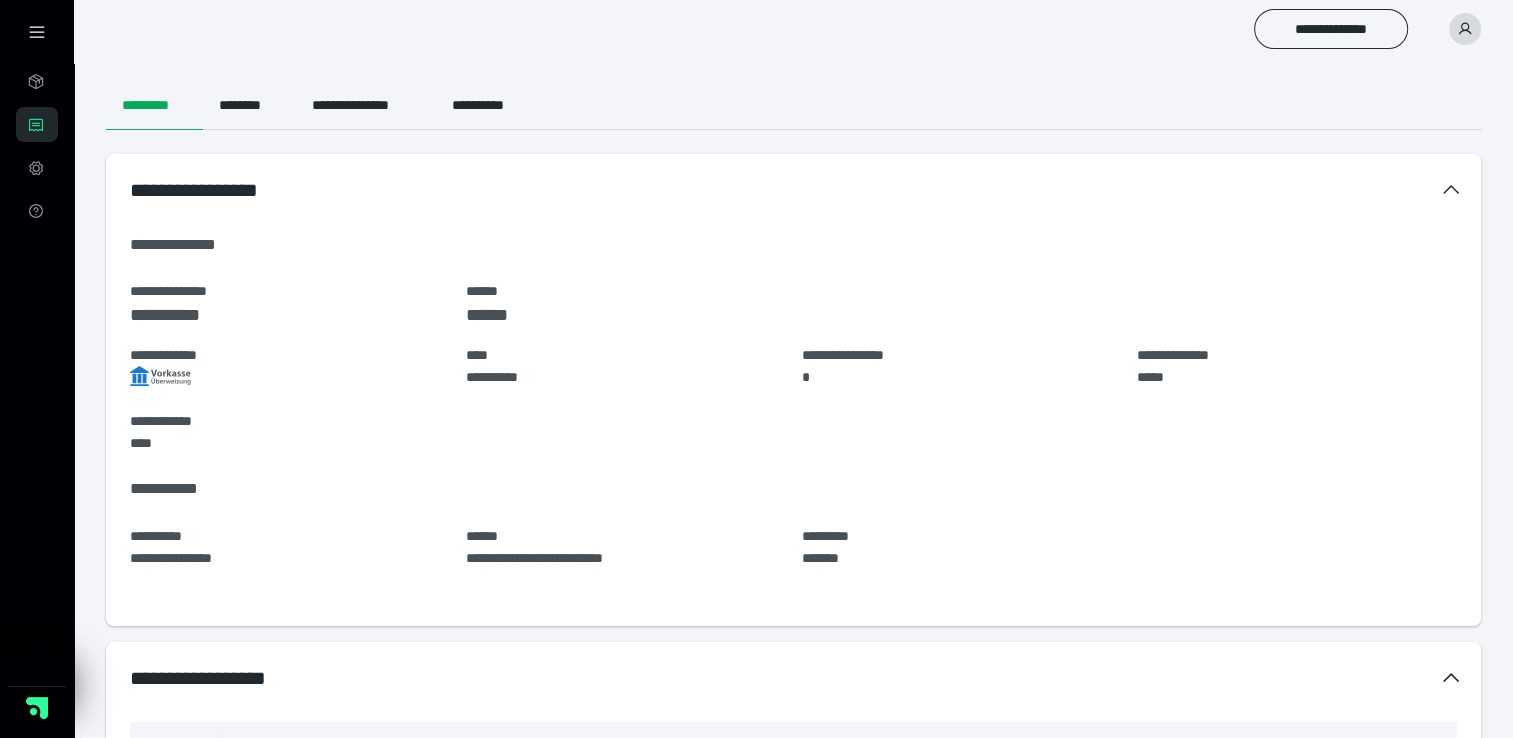 scroll, scrollTop: 87, scrollLeft: 0, axis: vertical 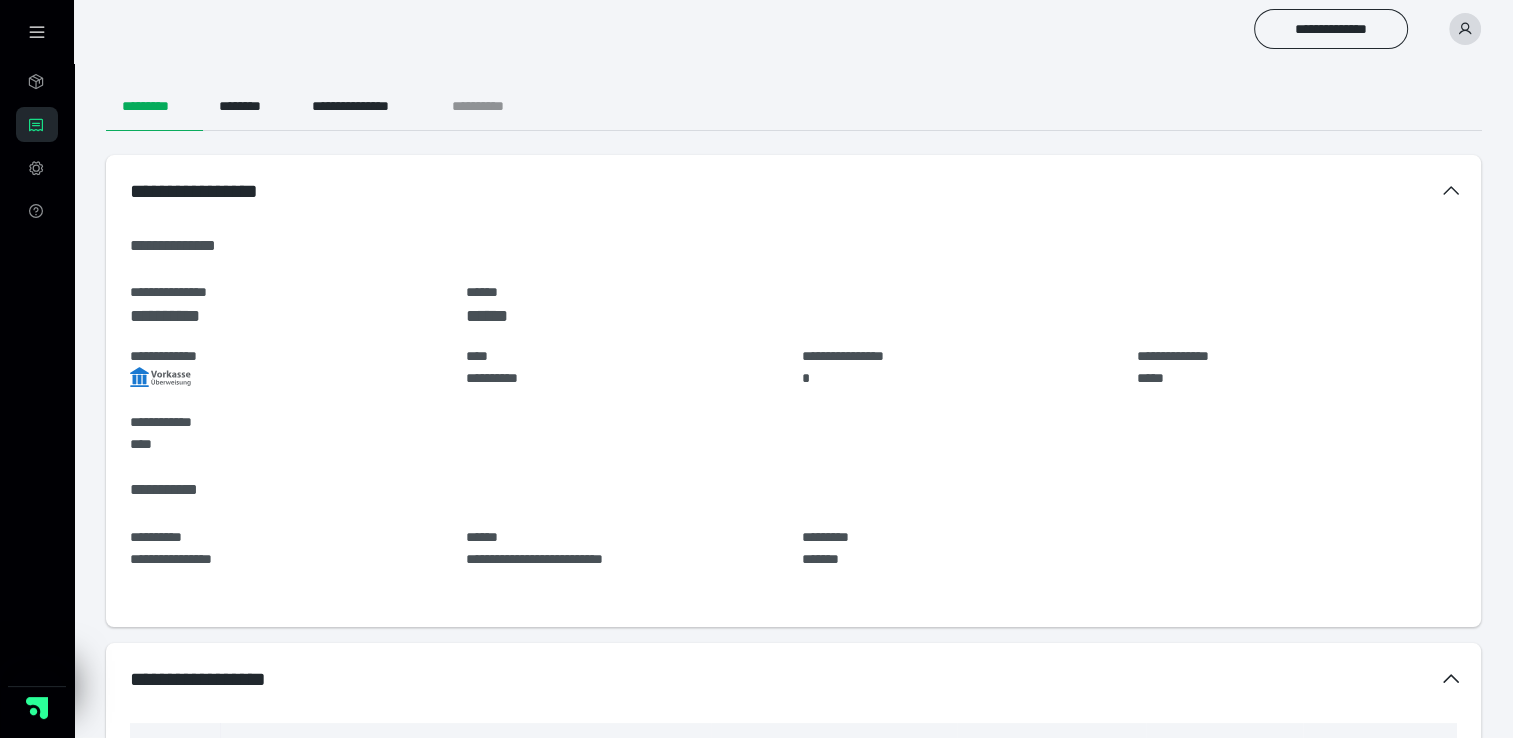 click on "**********" at bounding box center [494, 107] 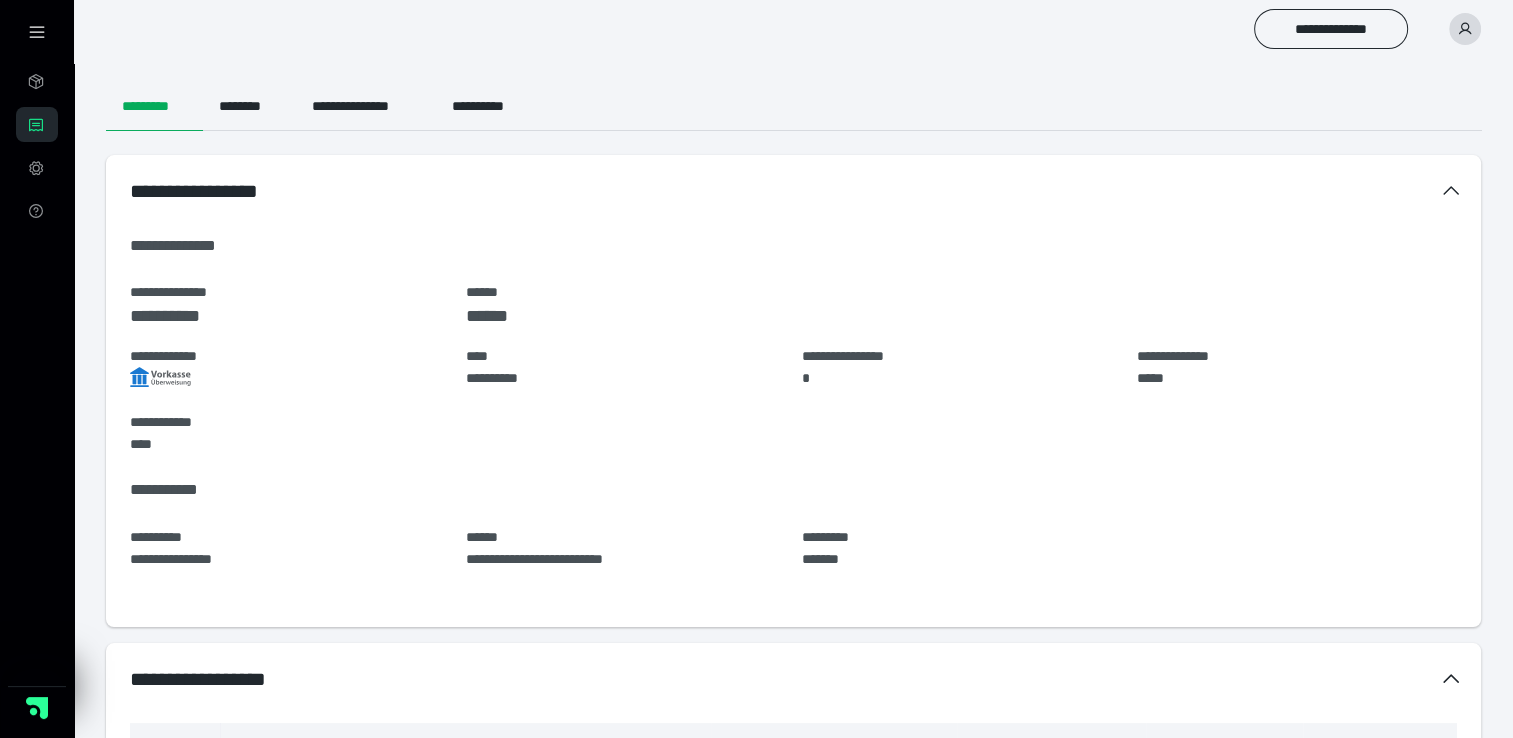 scroll, scrollTop: 0, scrollLeft: 0, axis: both 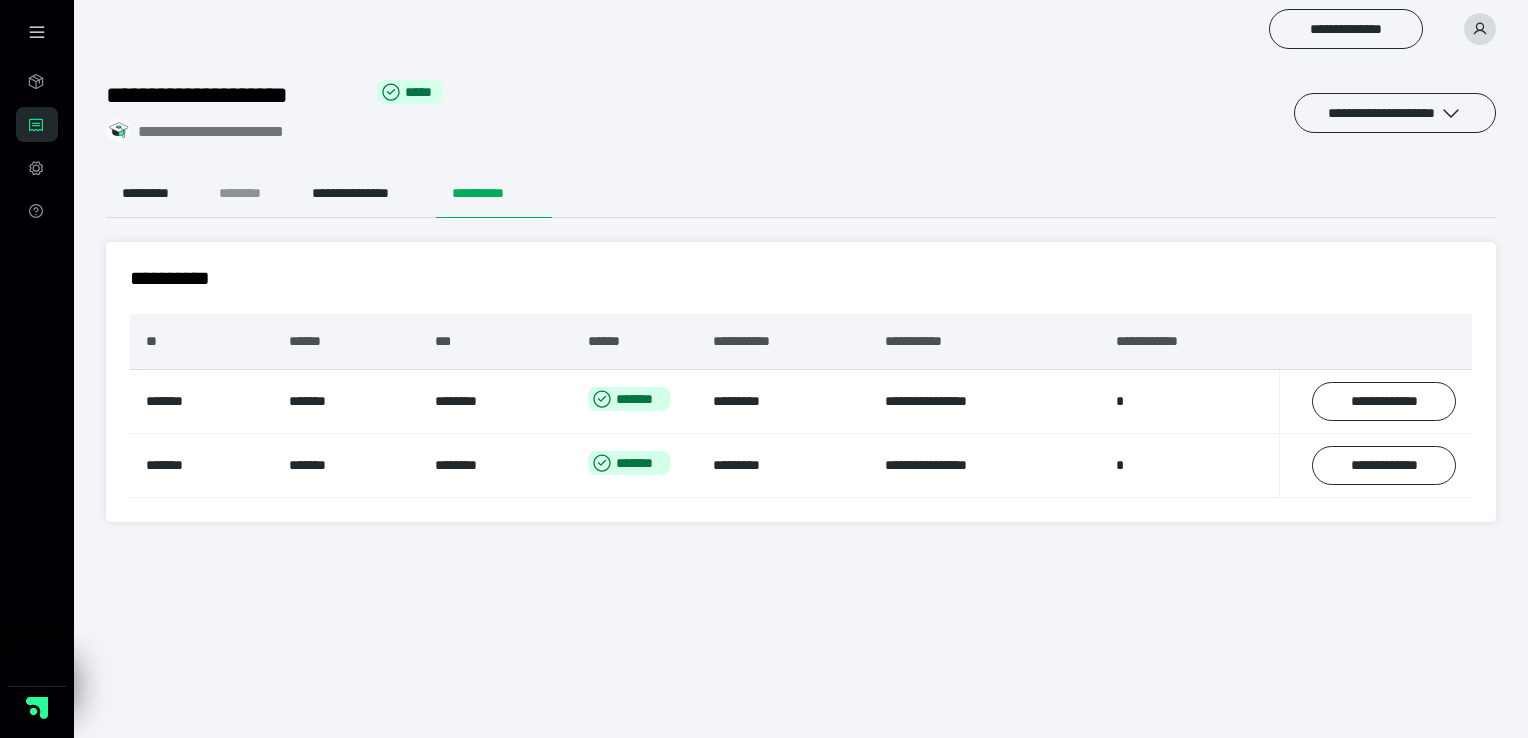 click on "********" at bounding box center [249, 194] 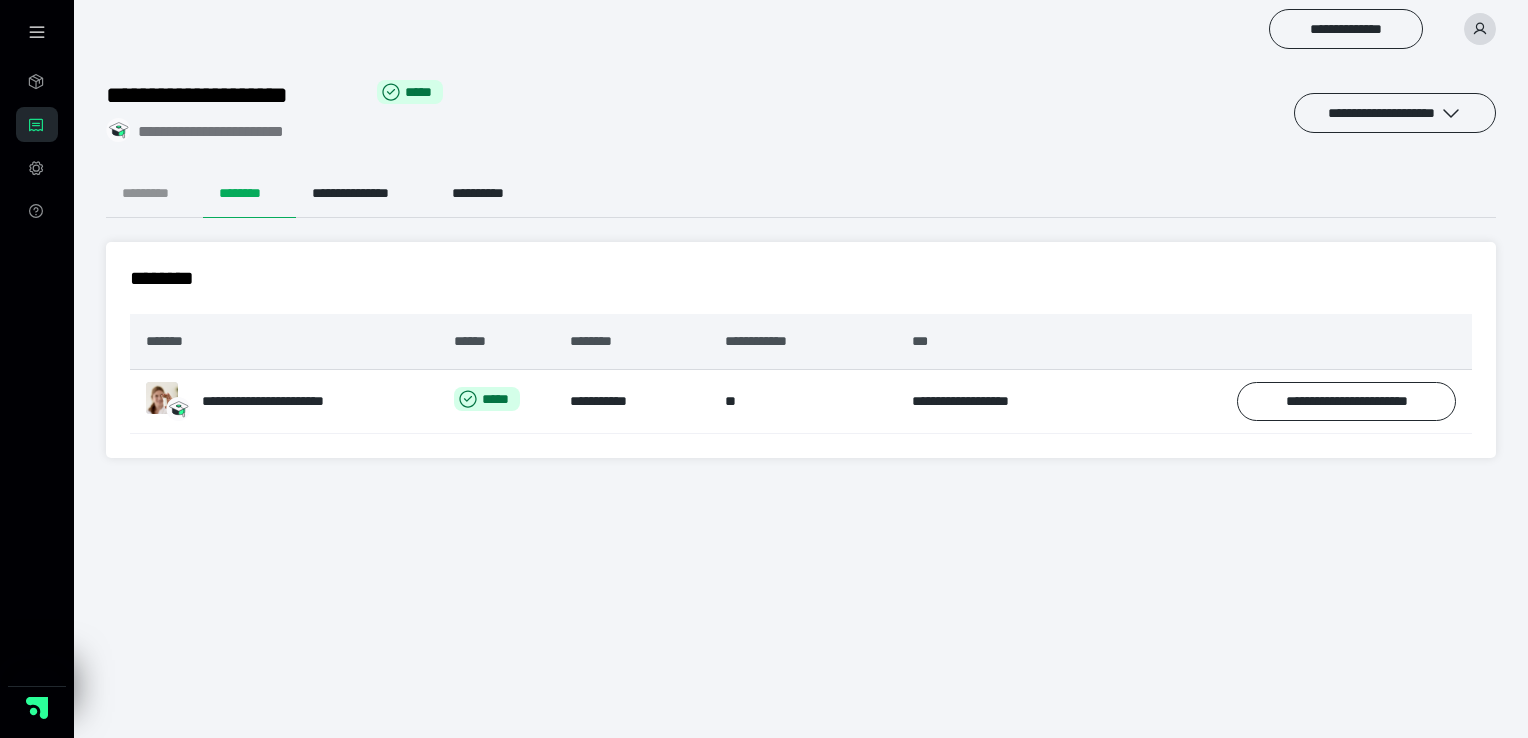 click on "*********" at bounding box center [154, 194] 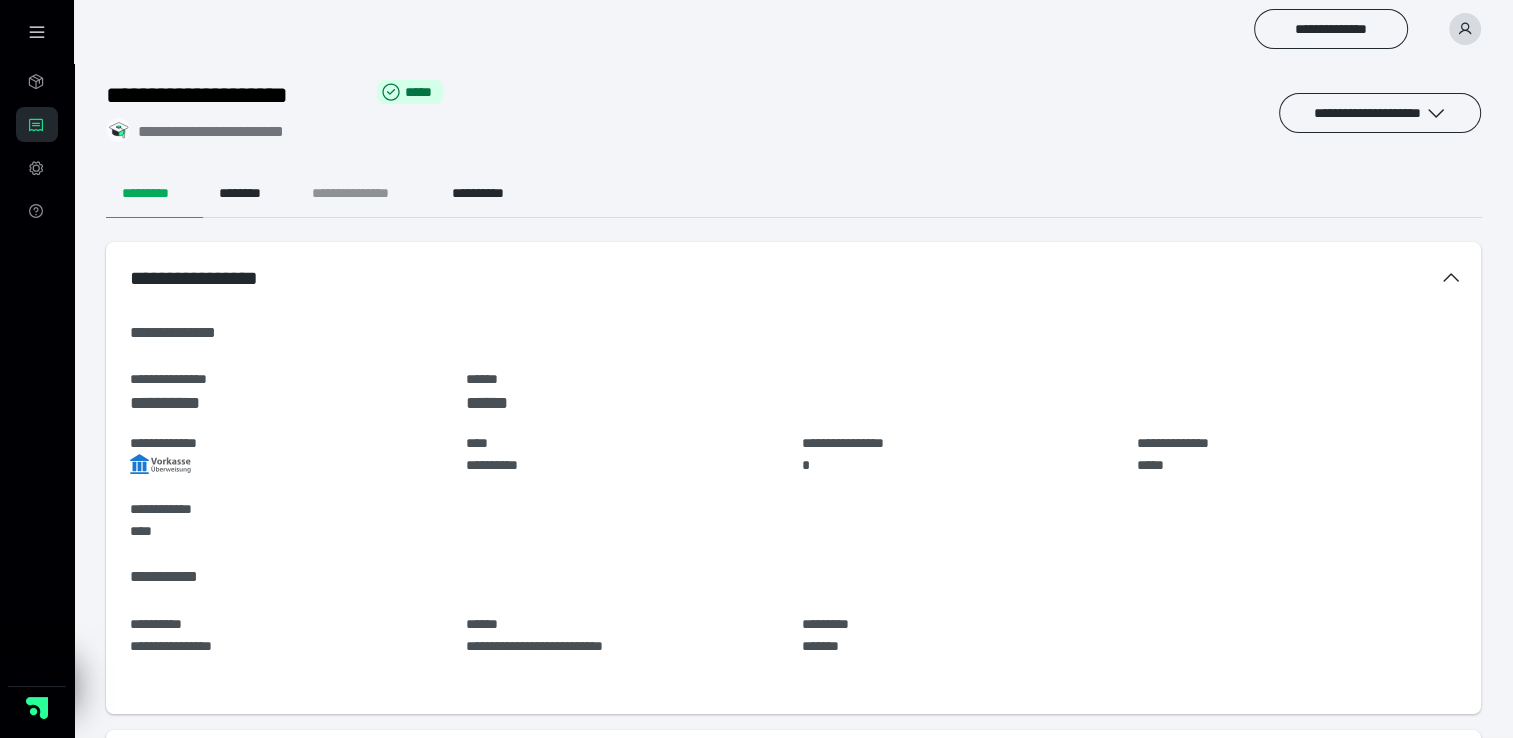 click on "**********" at bounding box center (366, 194) 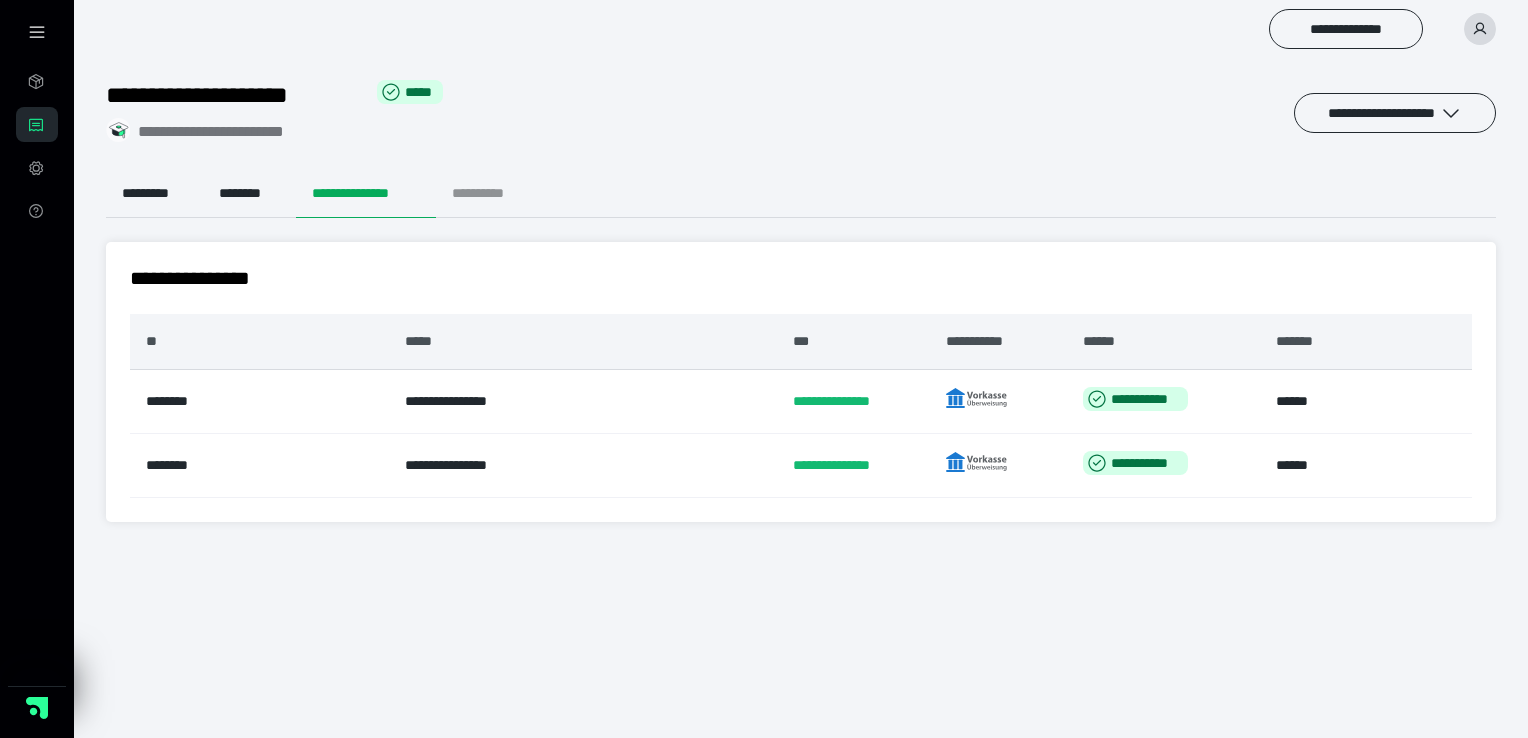 click on "**********" at bounding box center [494, 194] 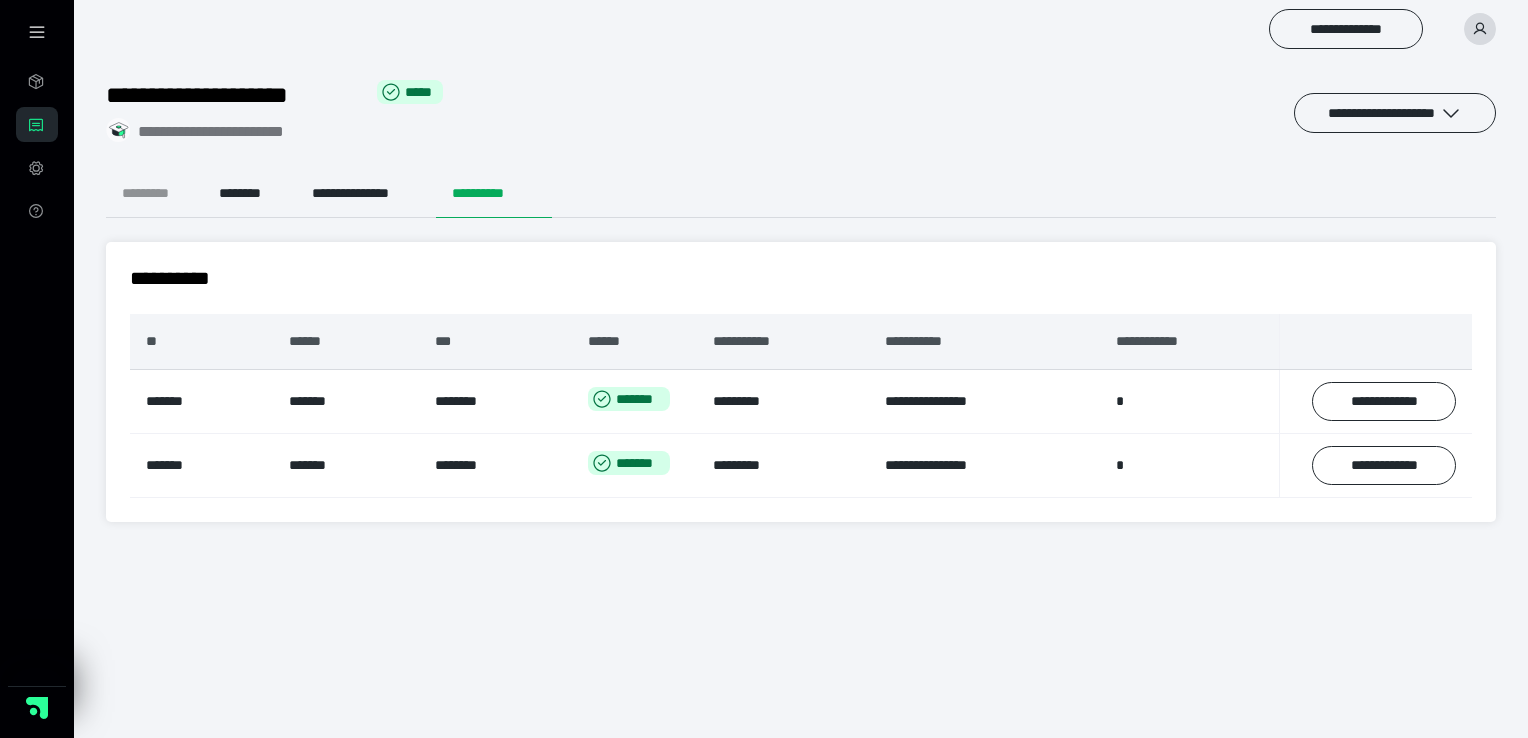 click on "*********" at bounding box center [154, 194] 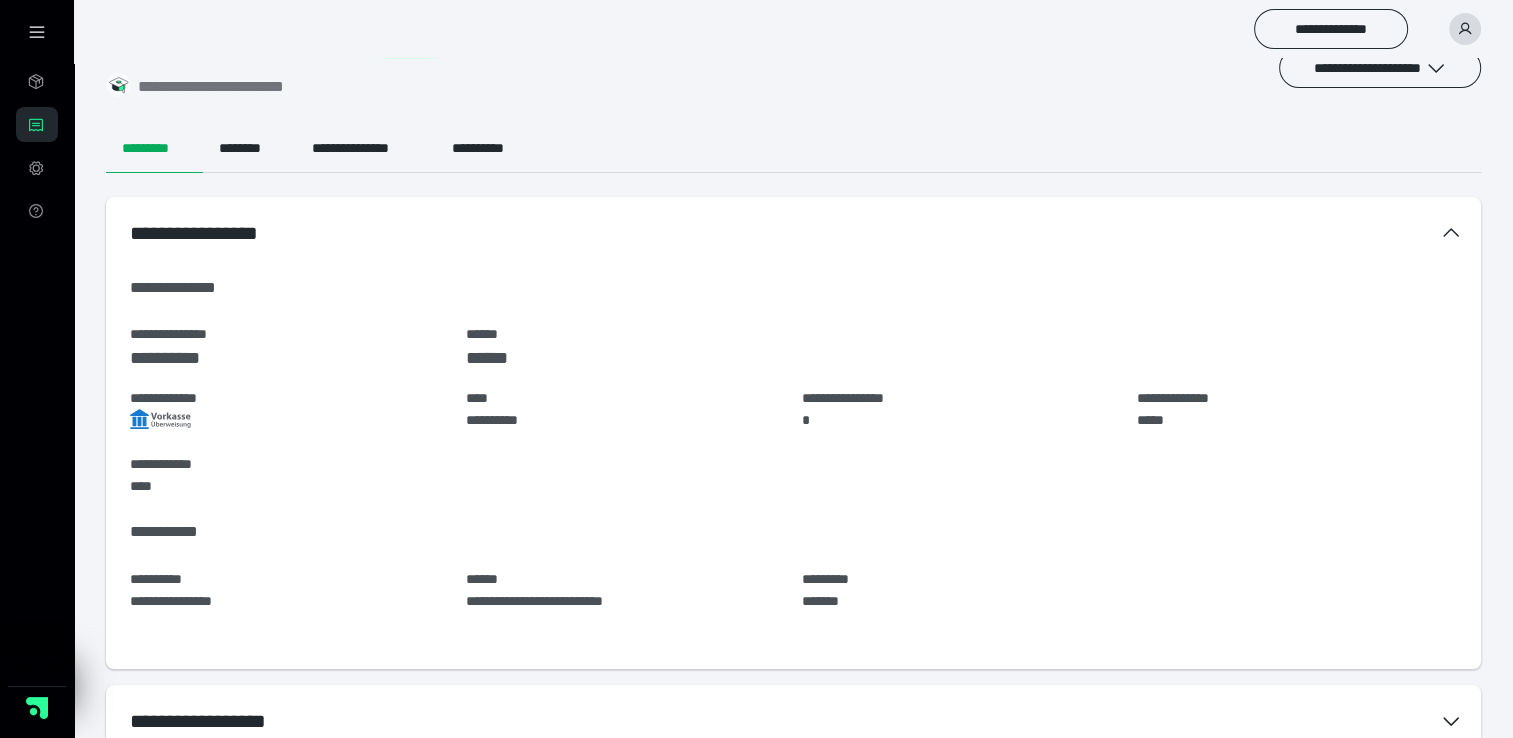 scroll, scrollTop: 0, scrollLeft: 0, axis: both 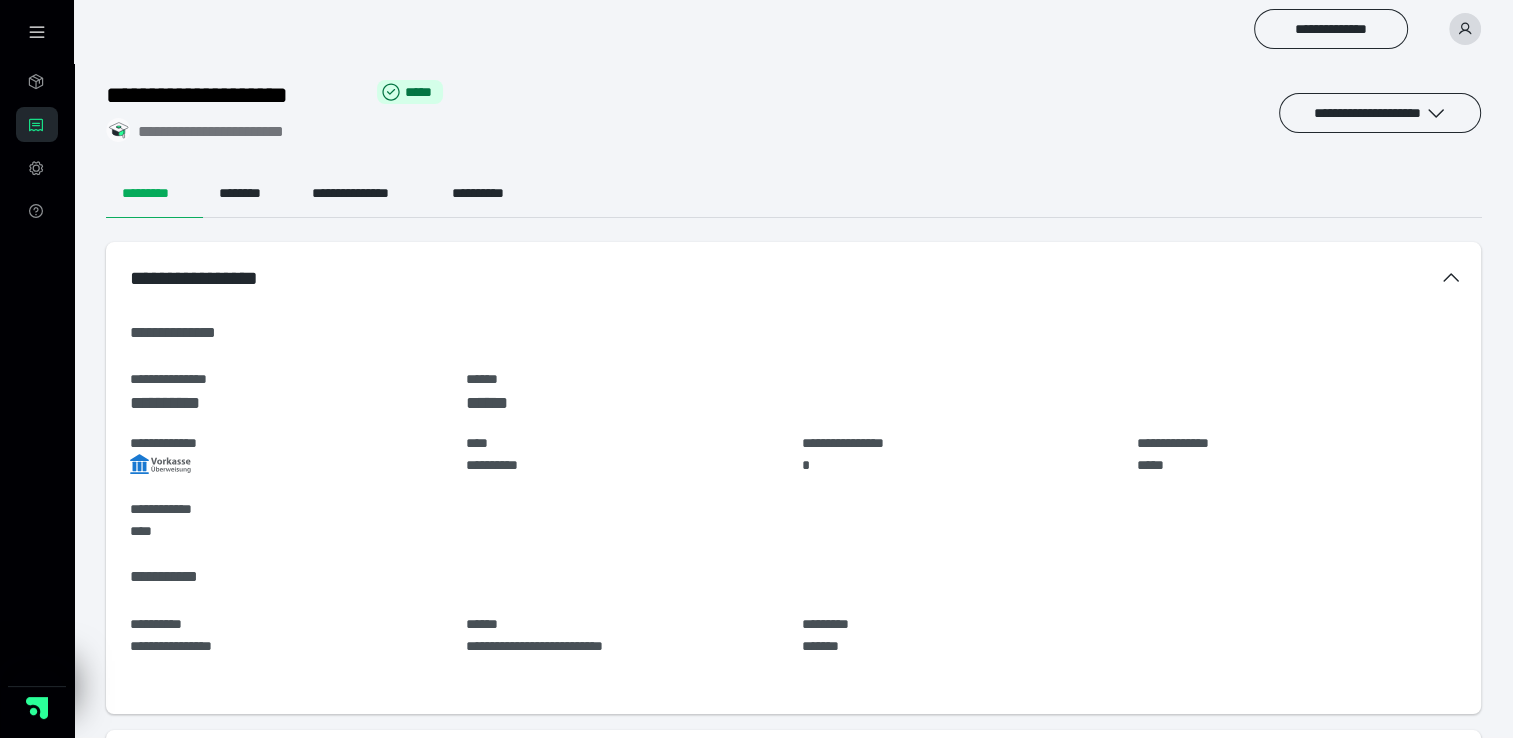 click on "**********" at bounding box center [37, 124] 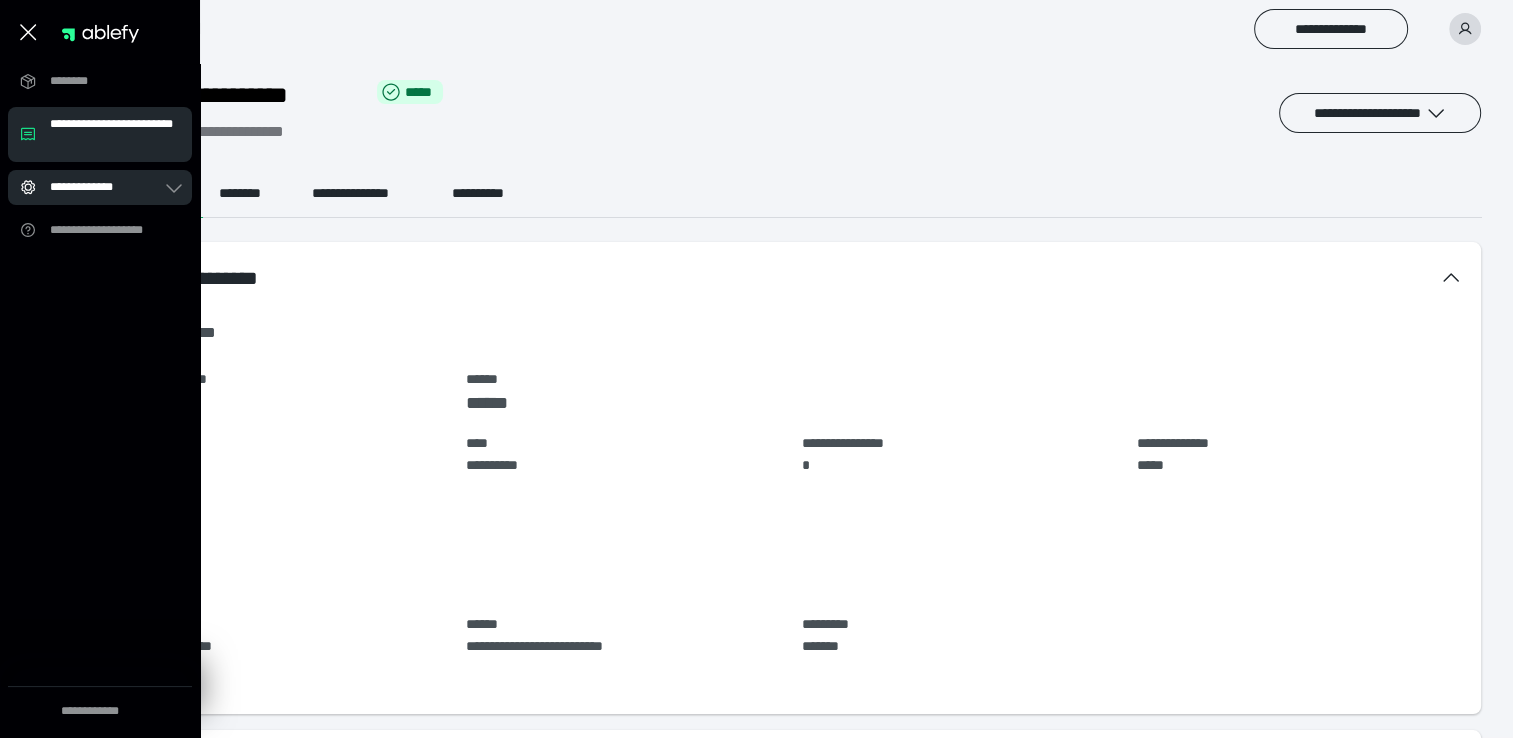 click 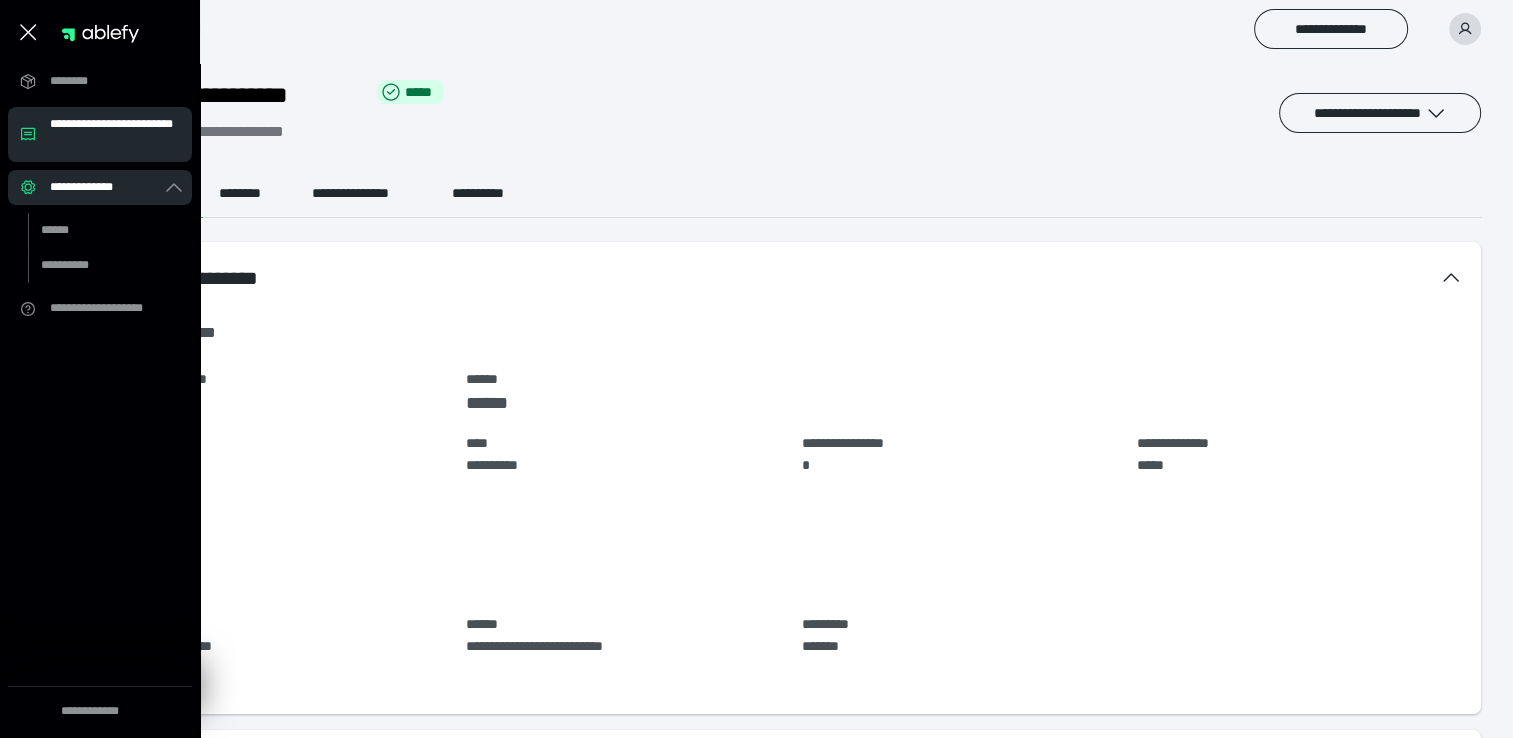 click 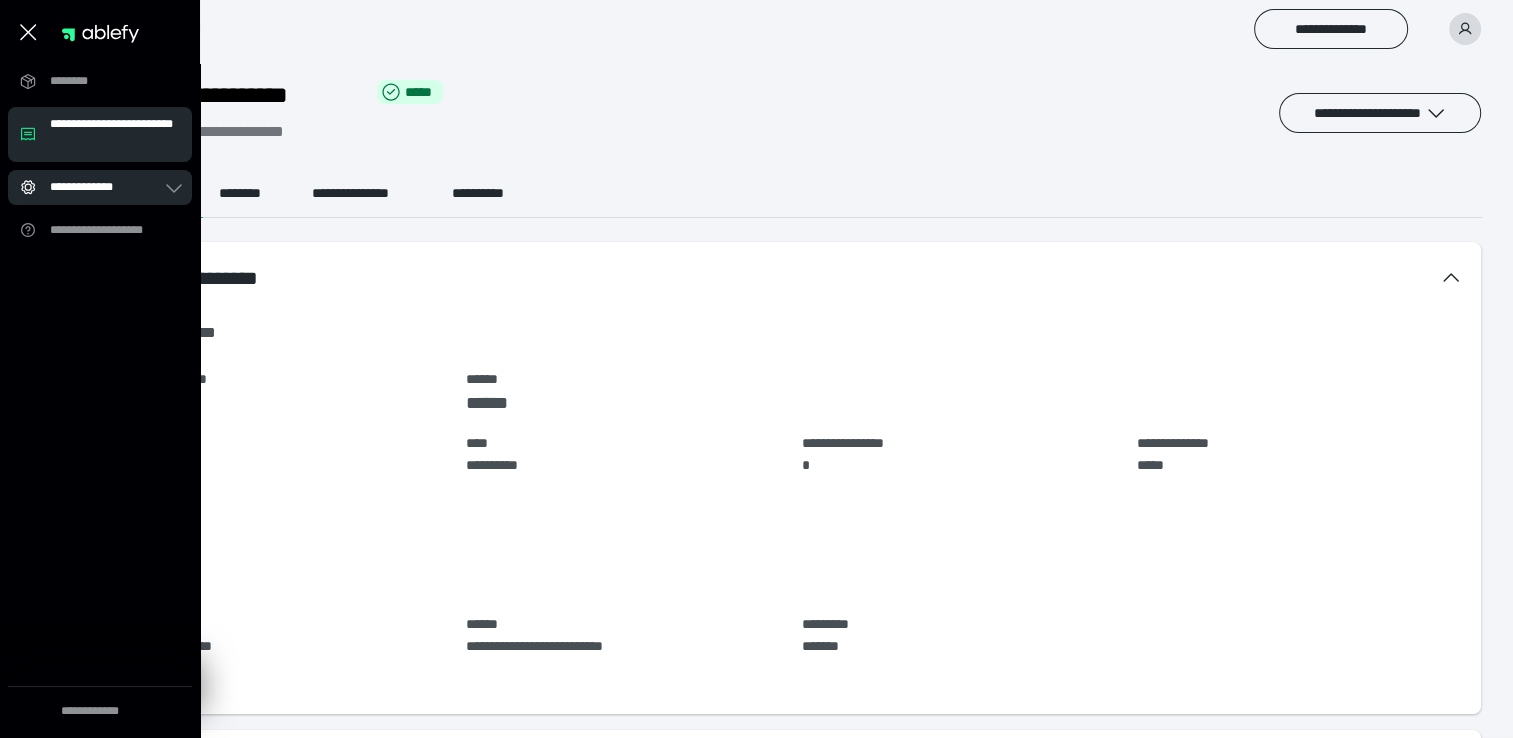 click on "**********" at bounding box center [115, 134] 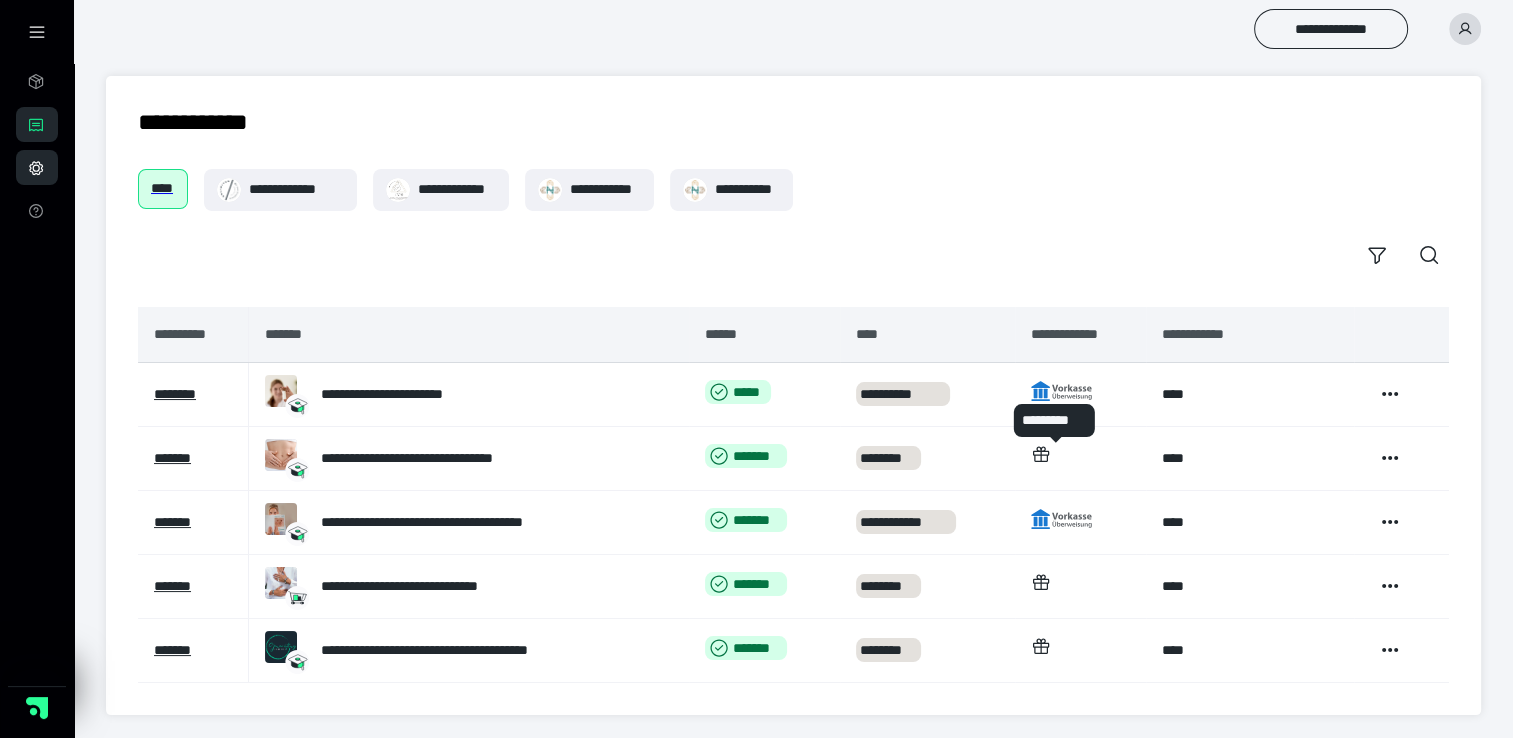 scroll, scrollTop: 0, scrollLeft: 0, axis: both 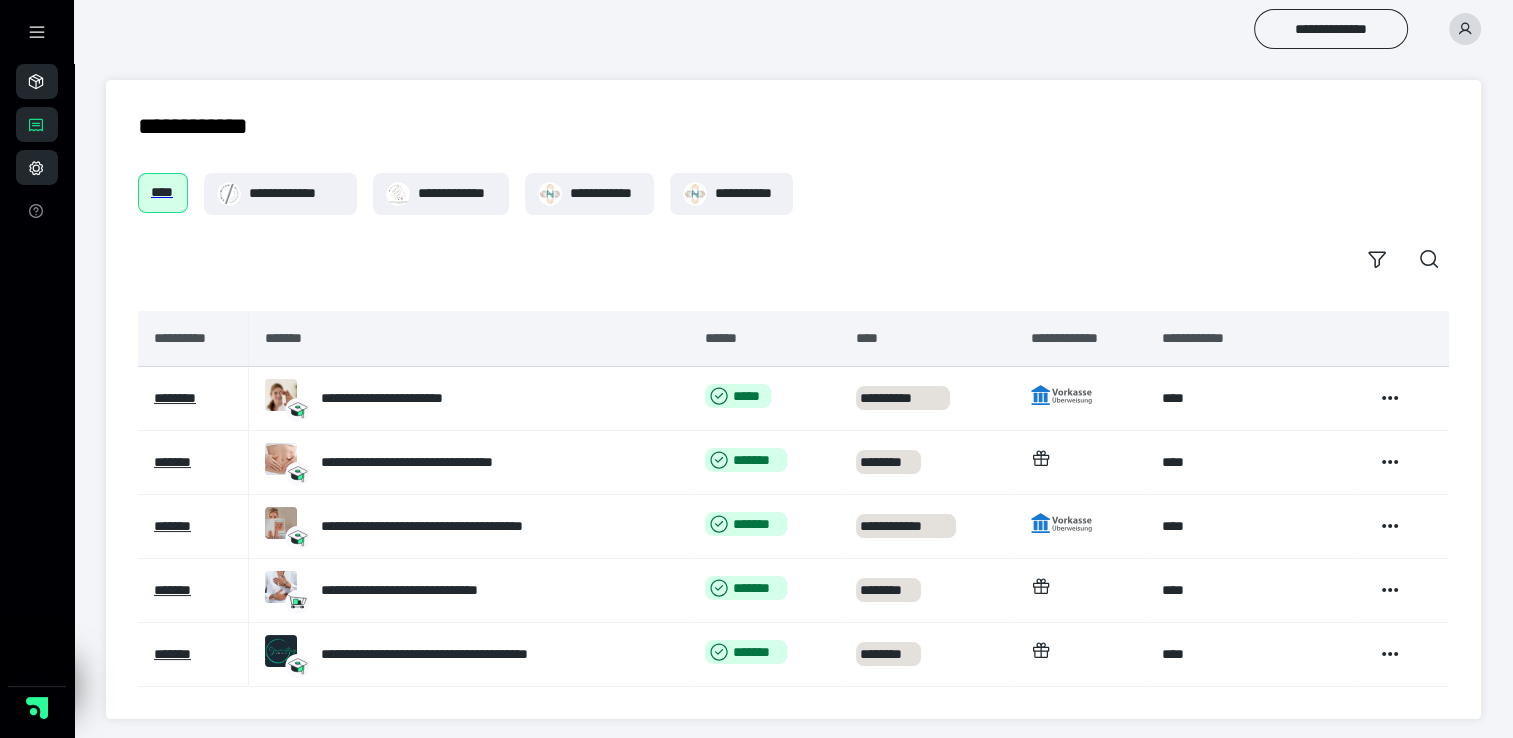 click on "********" at bounding box center [37, 81] 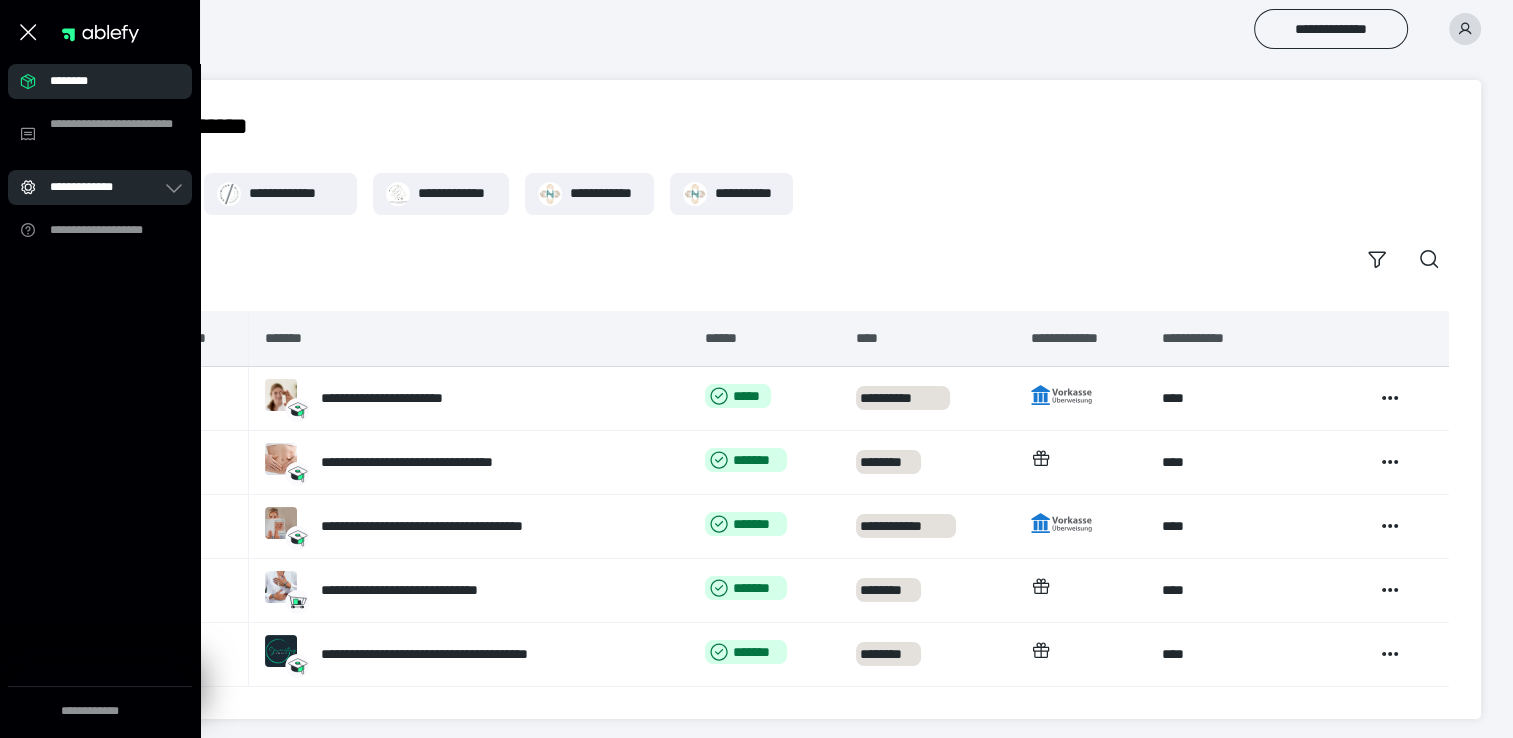 click at bounding box center (100, 32) 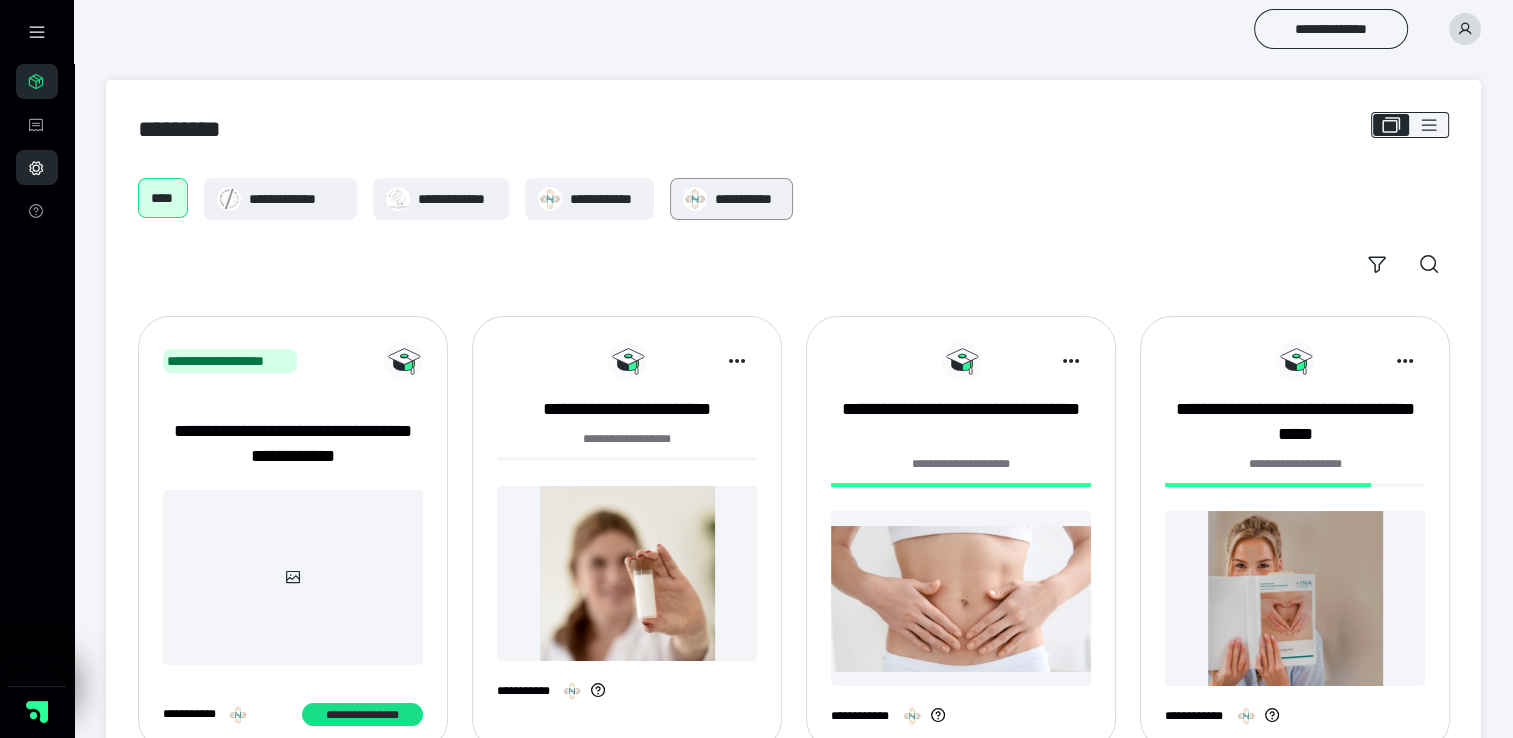 click on "**********" at bounding box center (731, 199) 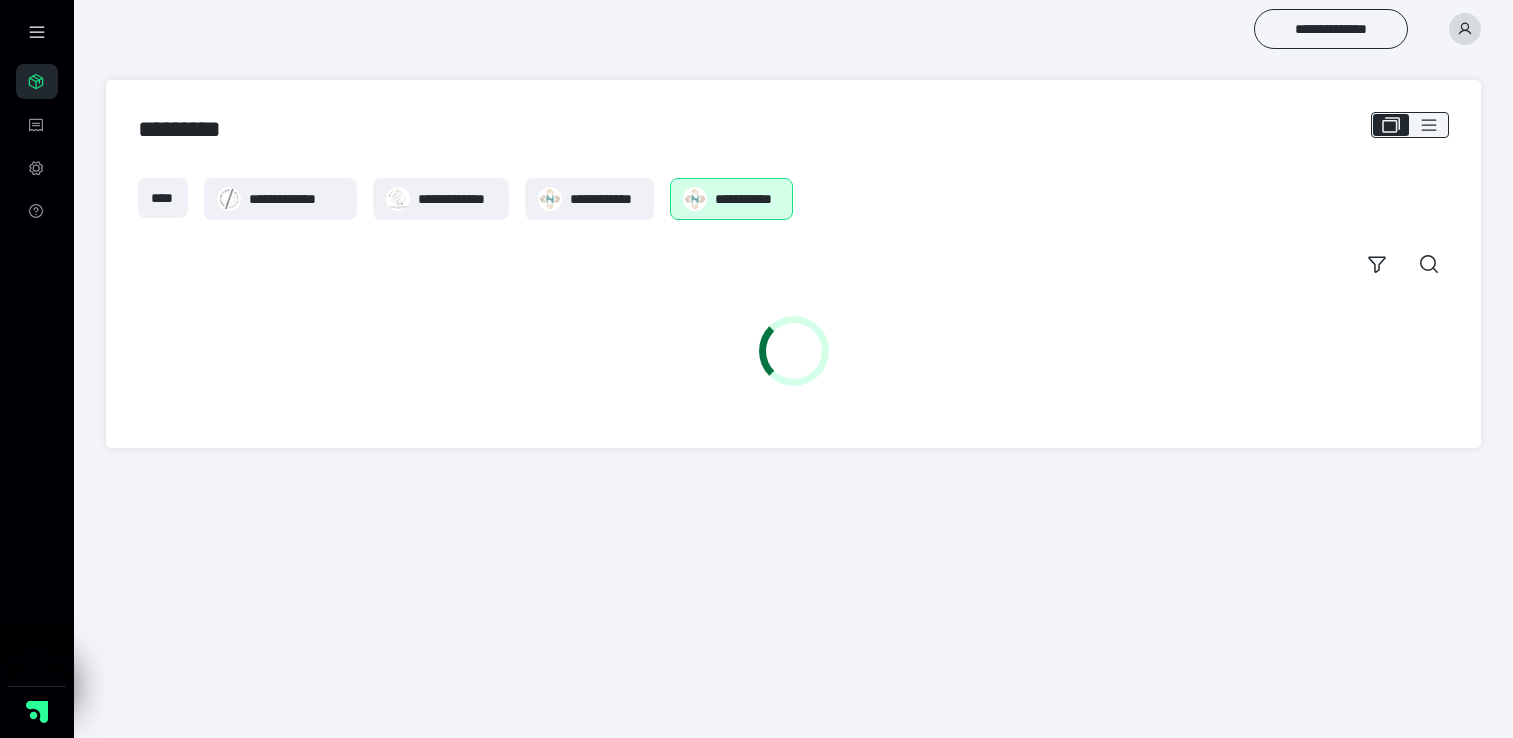 scroll, scrollTop: 0, scrollLeft: 0, axis: both 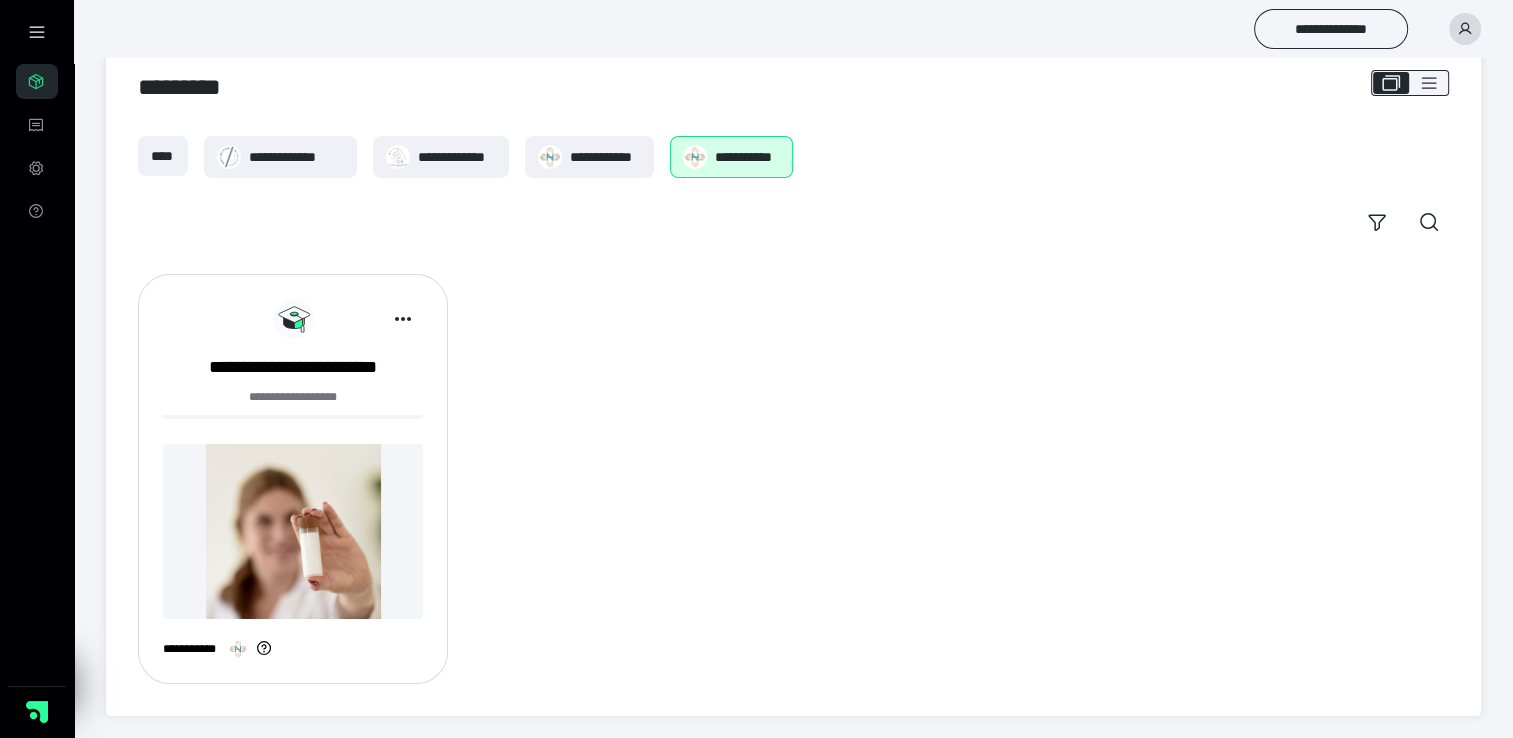 click on "**********" at bounding box center [293, 487] 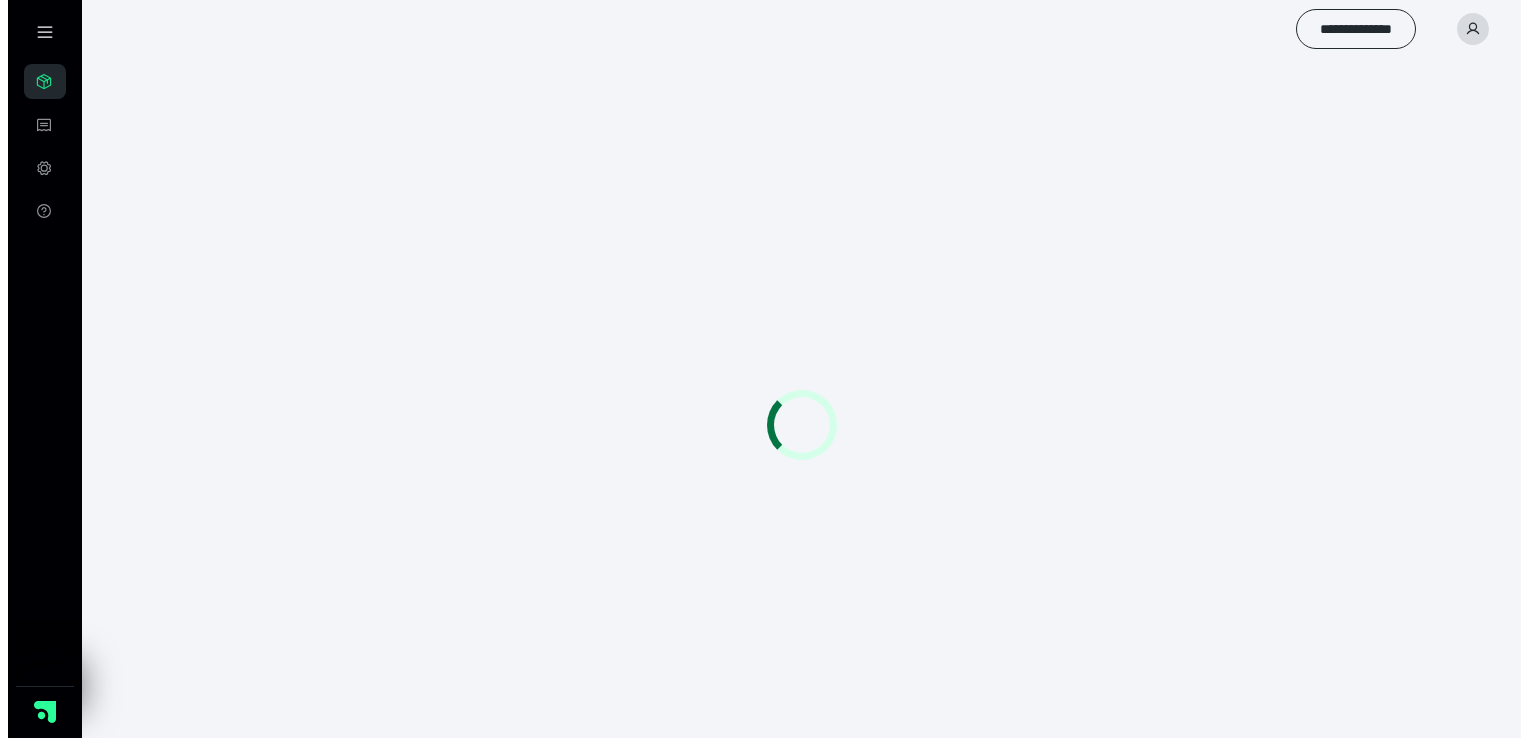 scroll, scrollTop: 0, scrollLeft: 0, axis: both 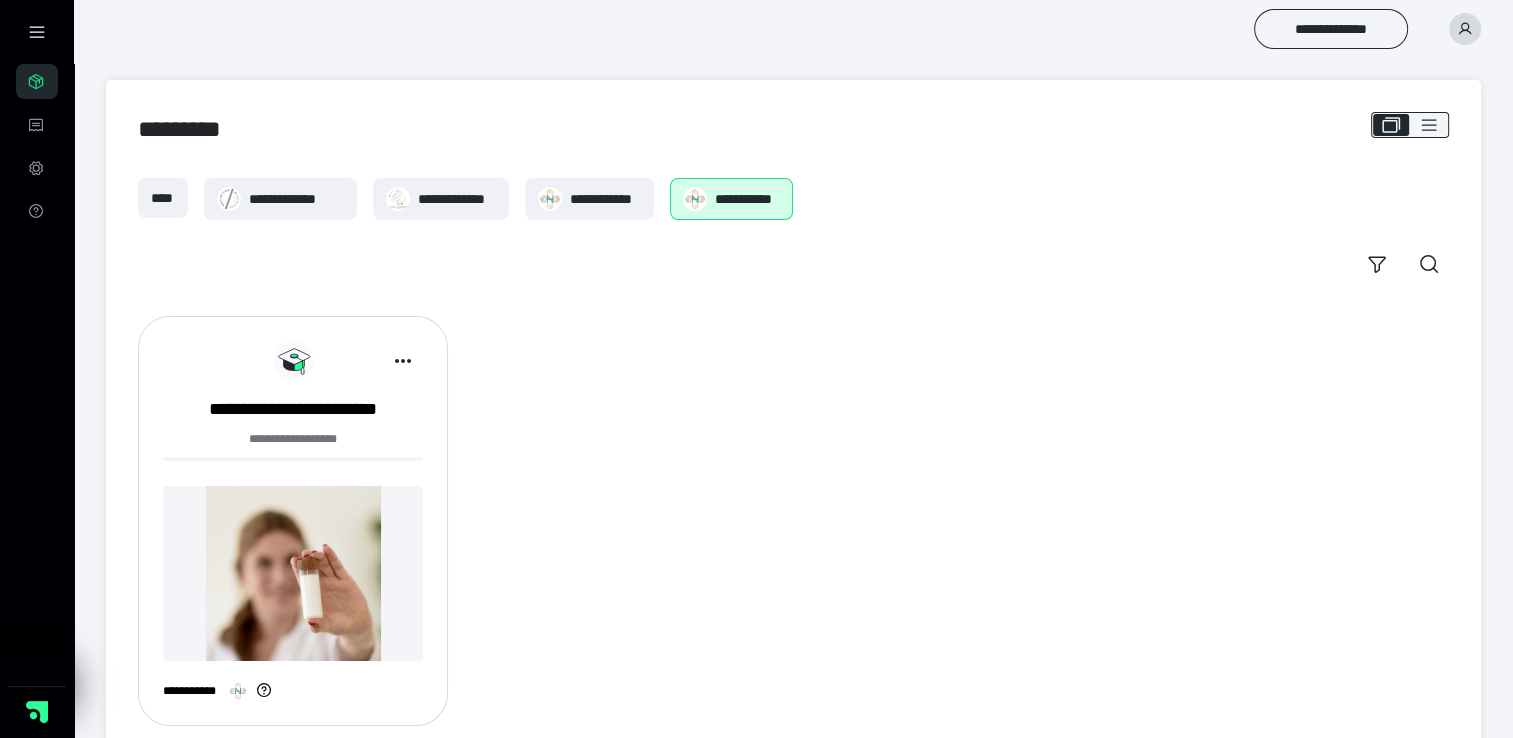 click at bounding box center [37, 32] 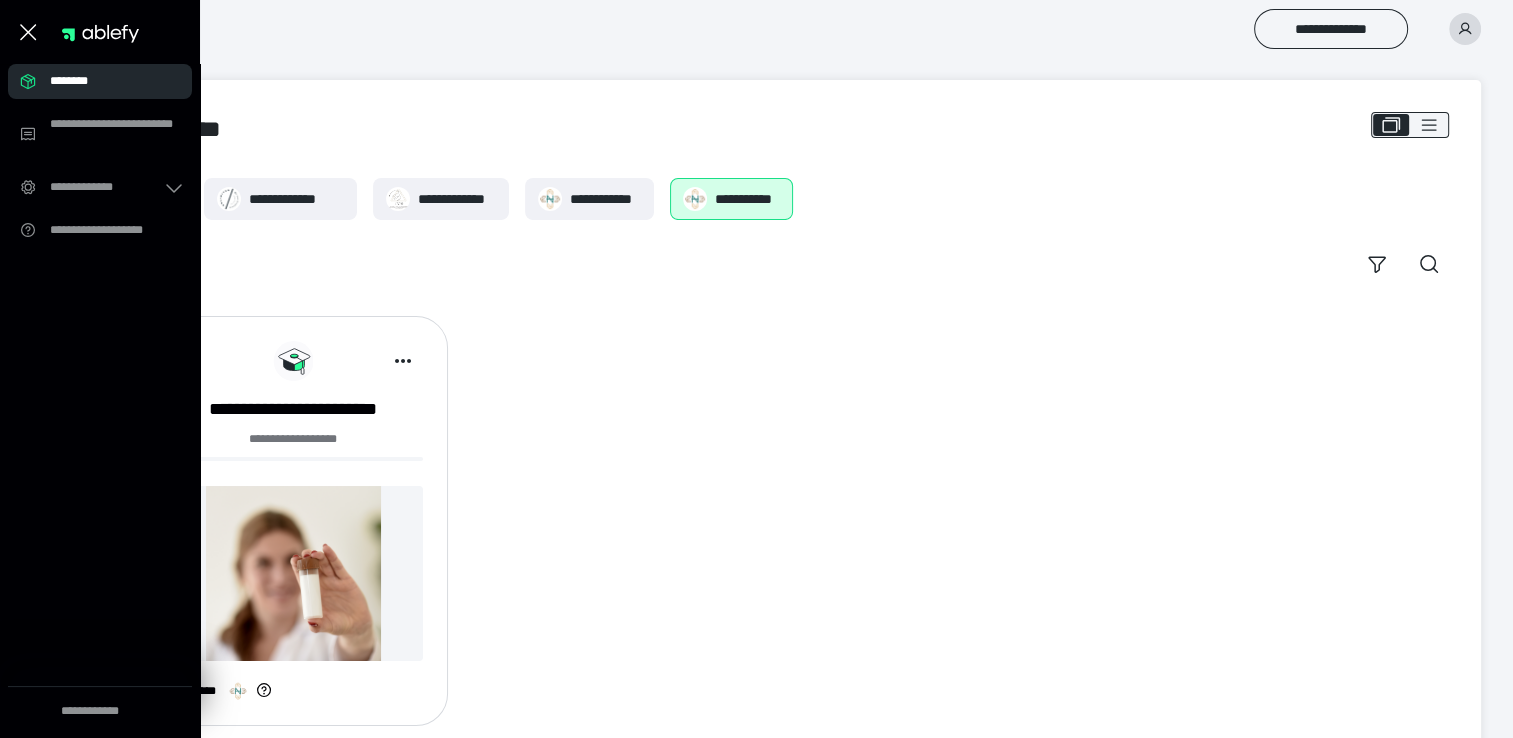 click on "********" at bounding box center [106, 81] 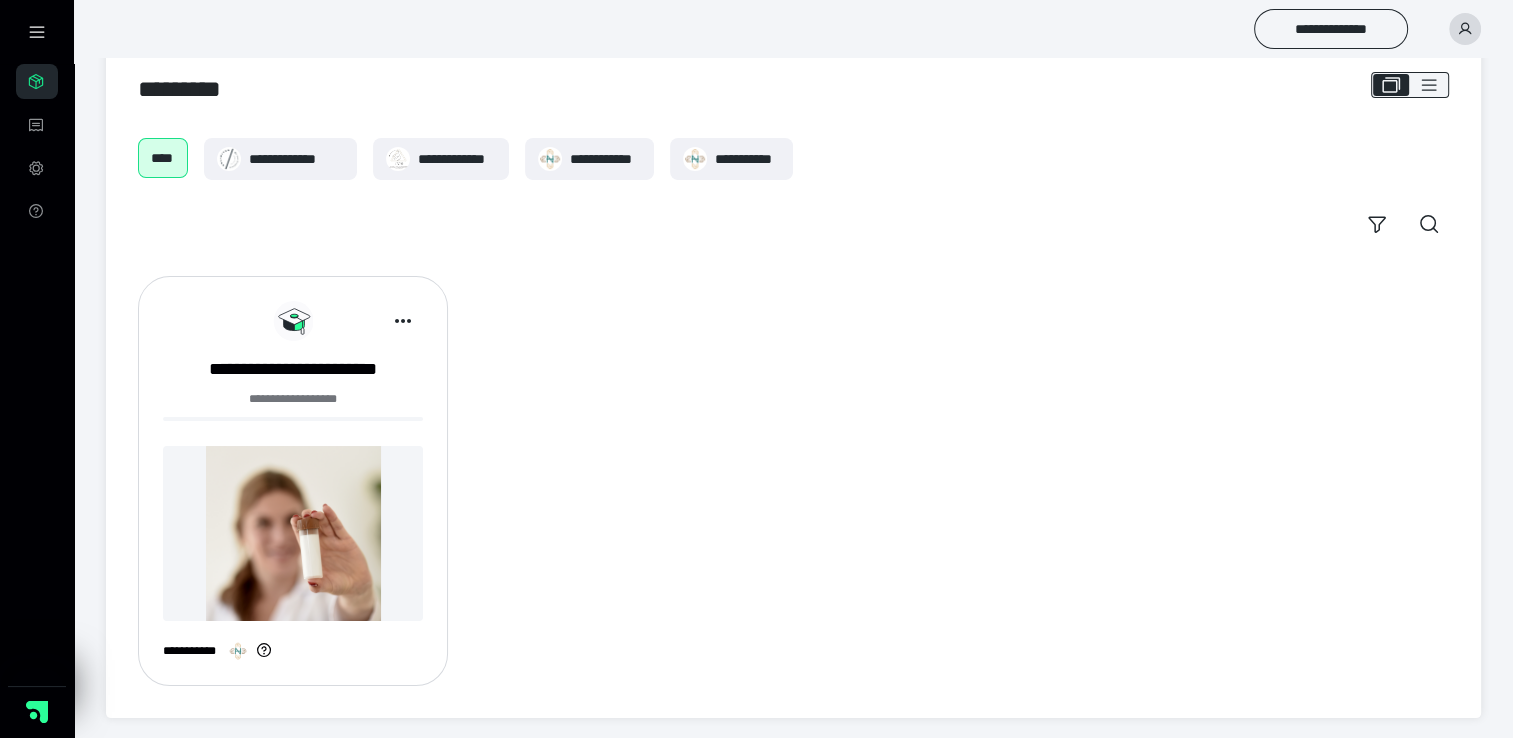 scroll, scrollTop: 42, scrollLeft: 0, axis: vertical 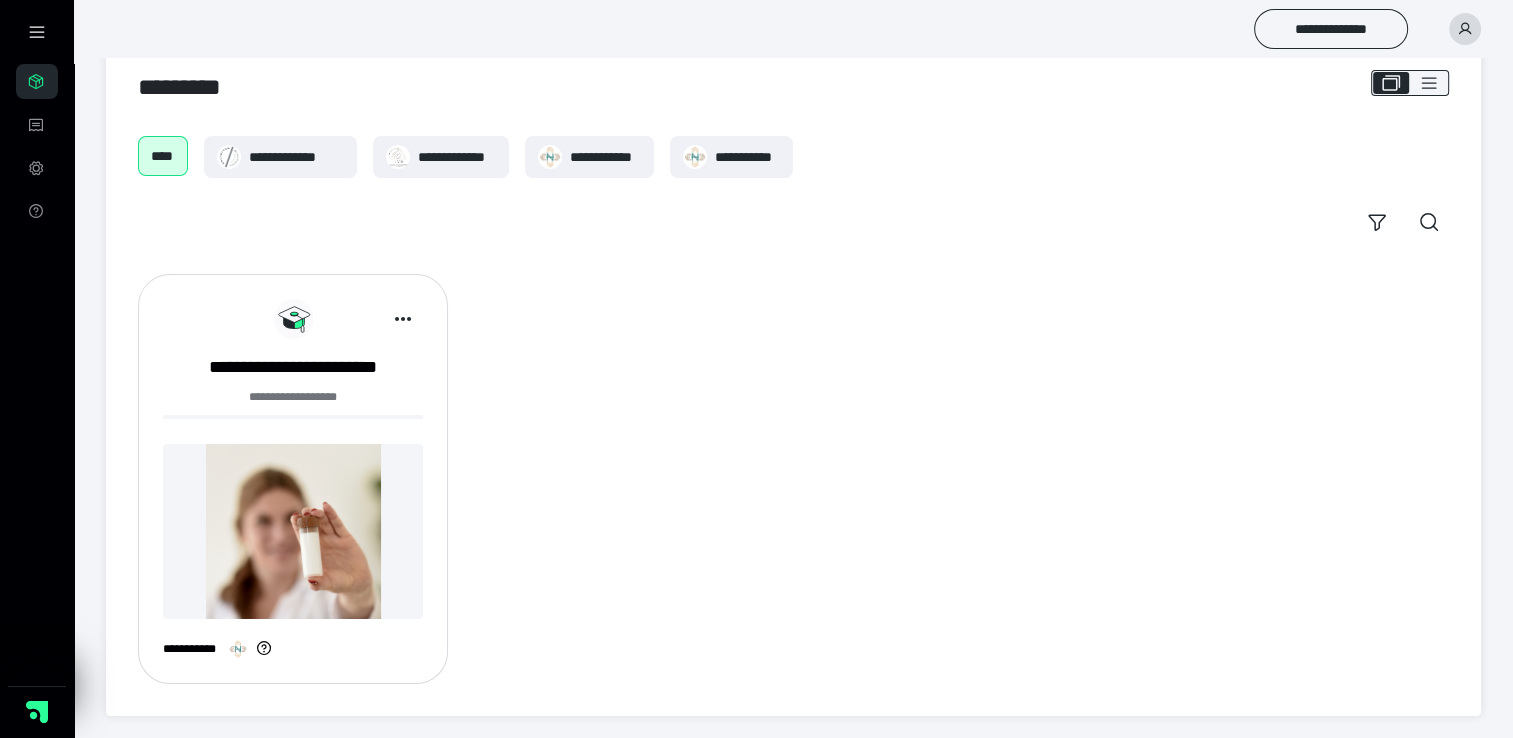click on "**********" at bounding box center [293, 649] 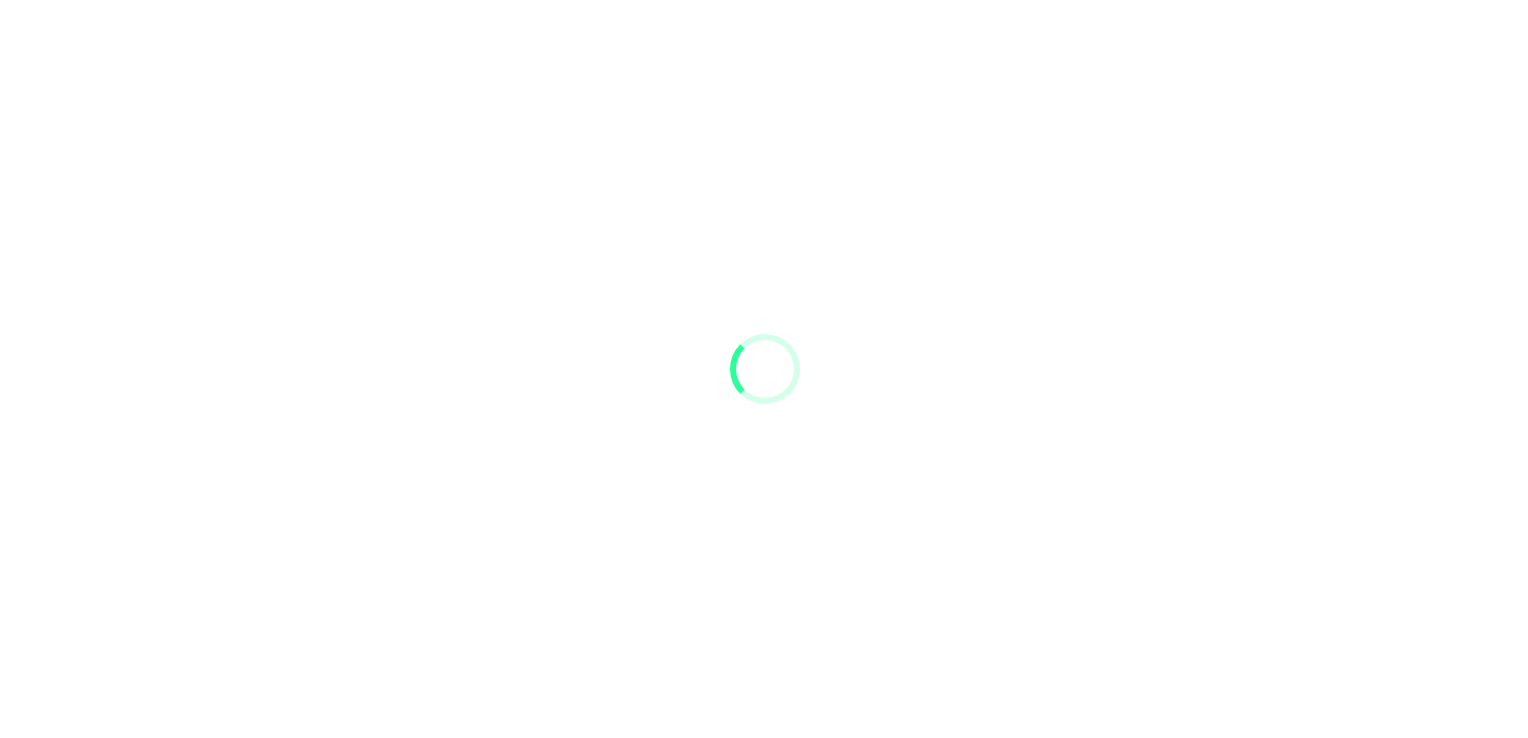 scroll, scrollTop: 0, scrollLeft: 0, axis: both 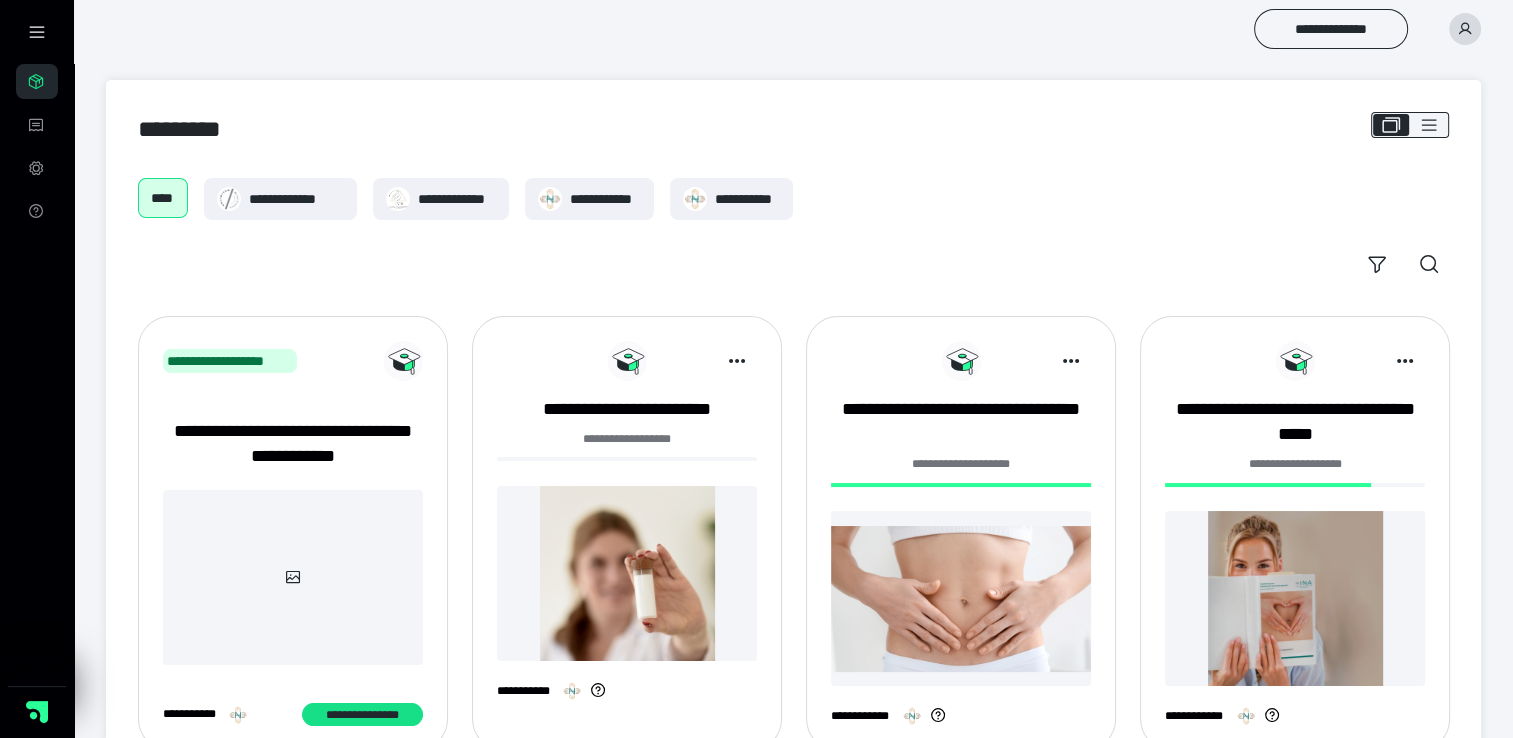 click 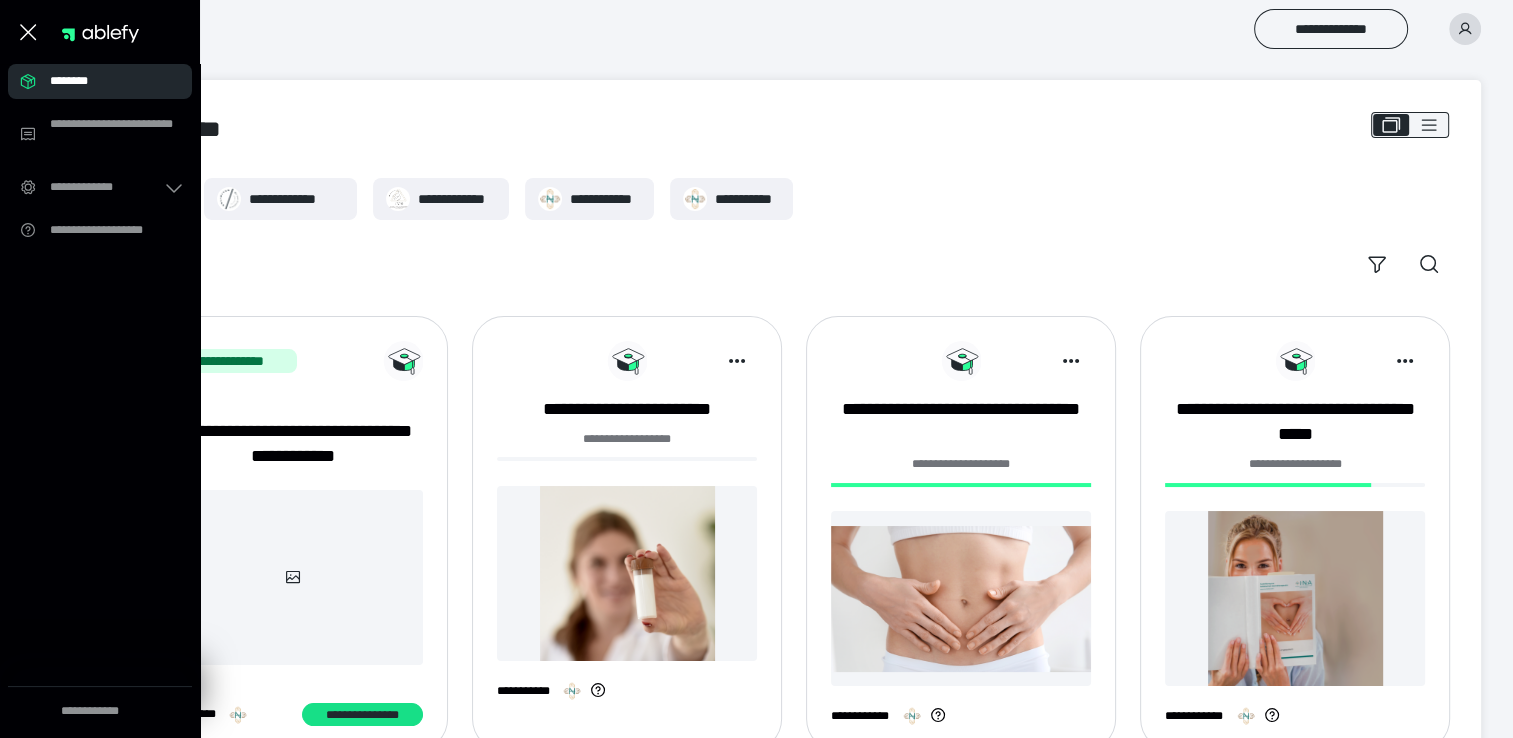 click 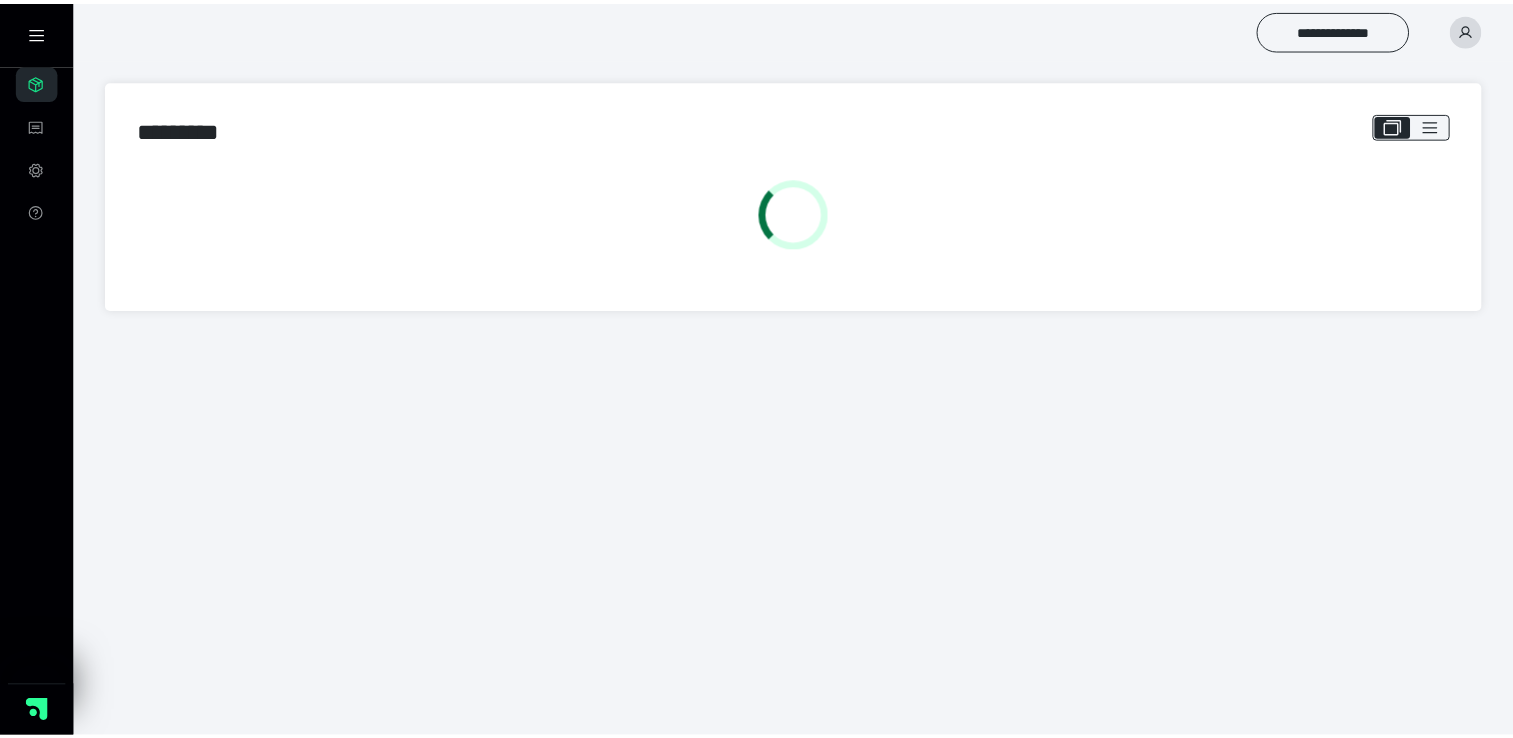 scroll, scrollTop: 88, scrollLeft: 0, axis: vertical 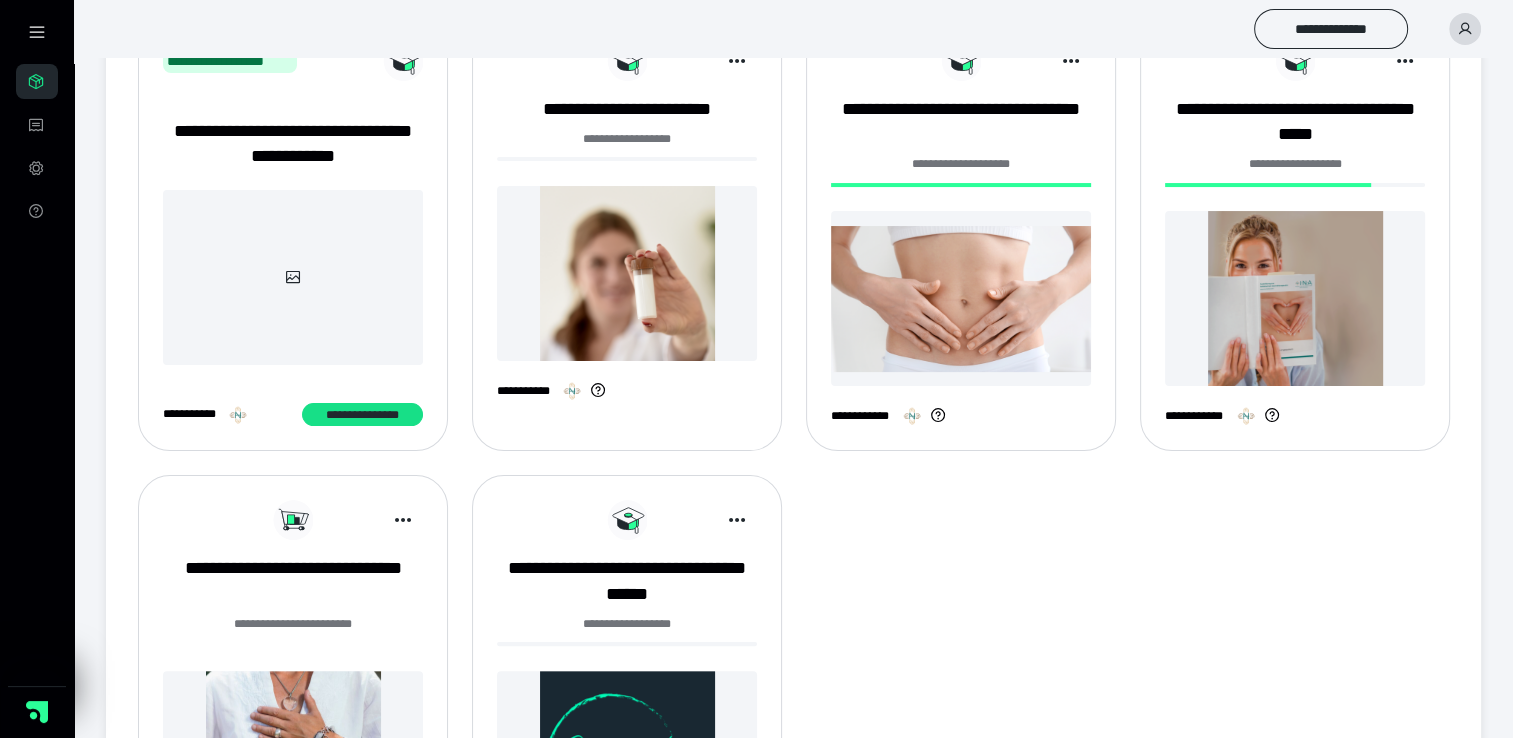 click at bounding box center (627, 273) 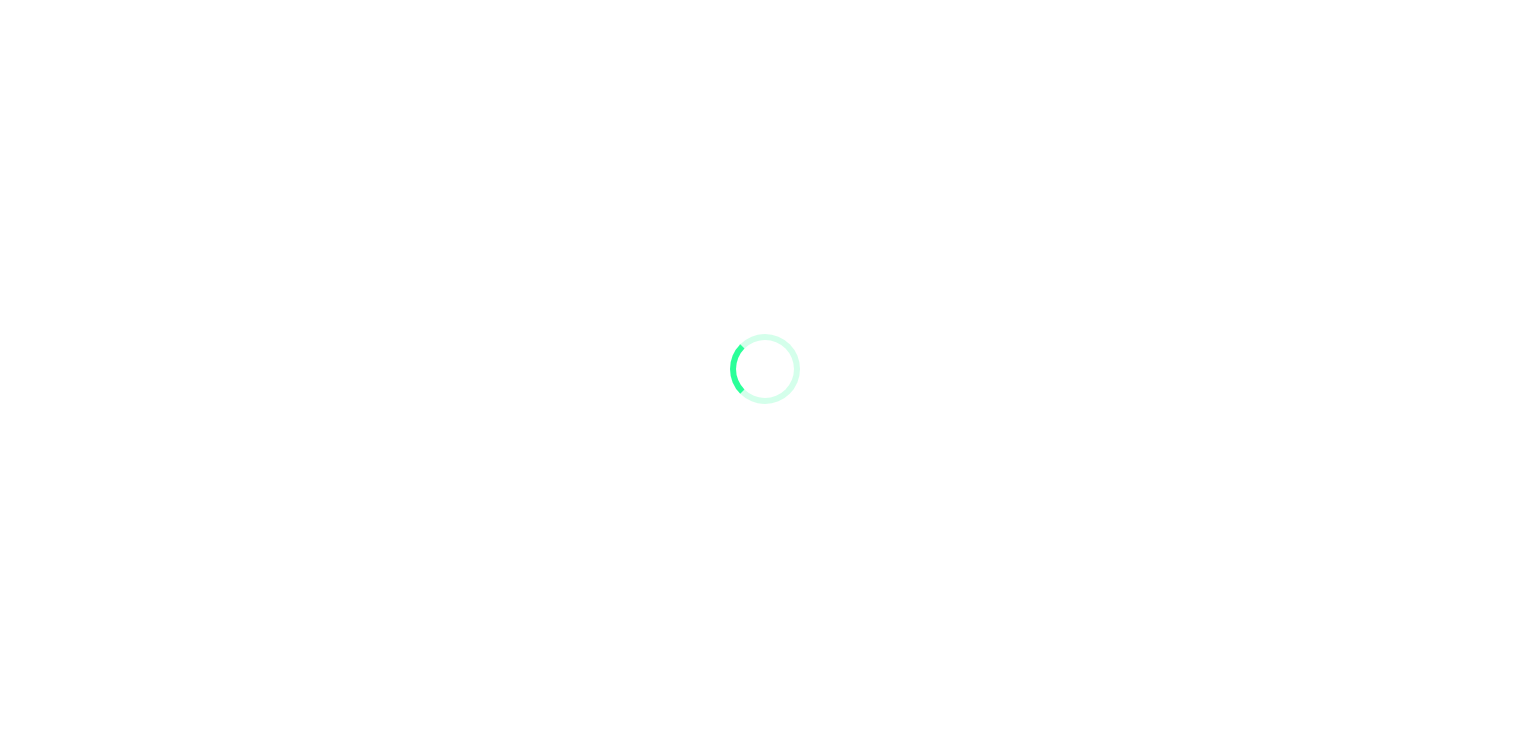 scroll, scrollTop: 0, scrollLeft: 0, axis: both 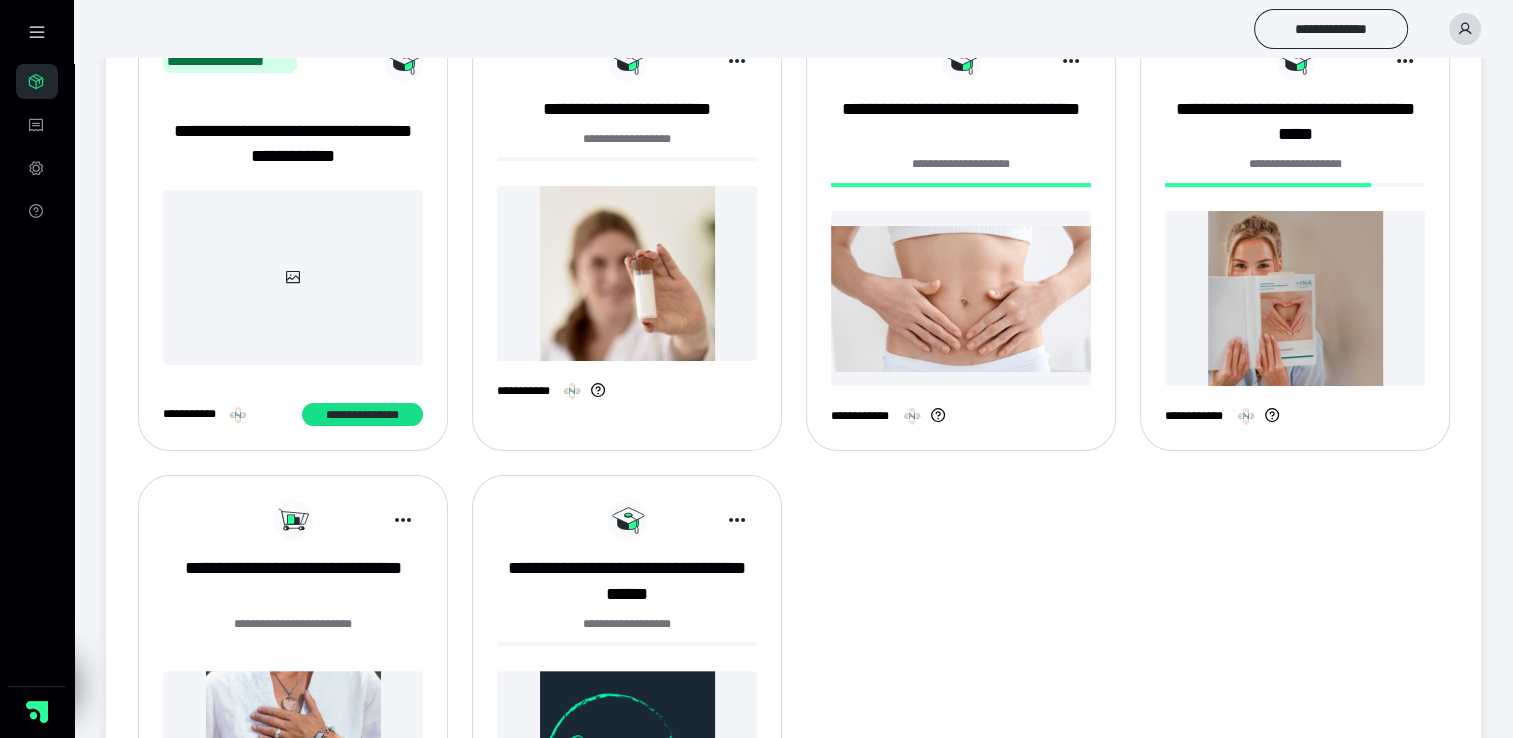 click at bounding box center [1295, 298] 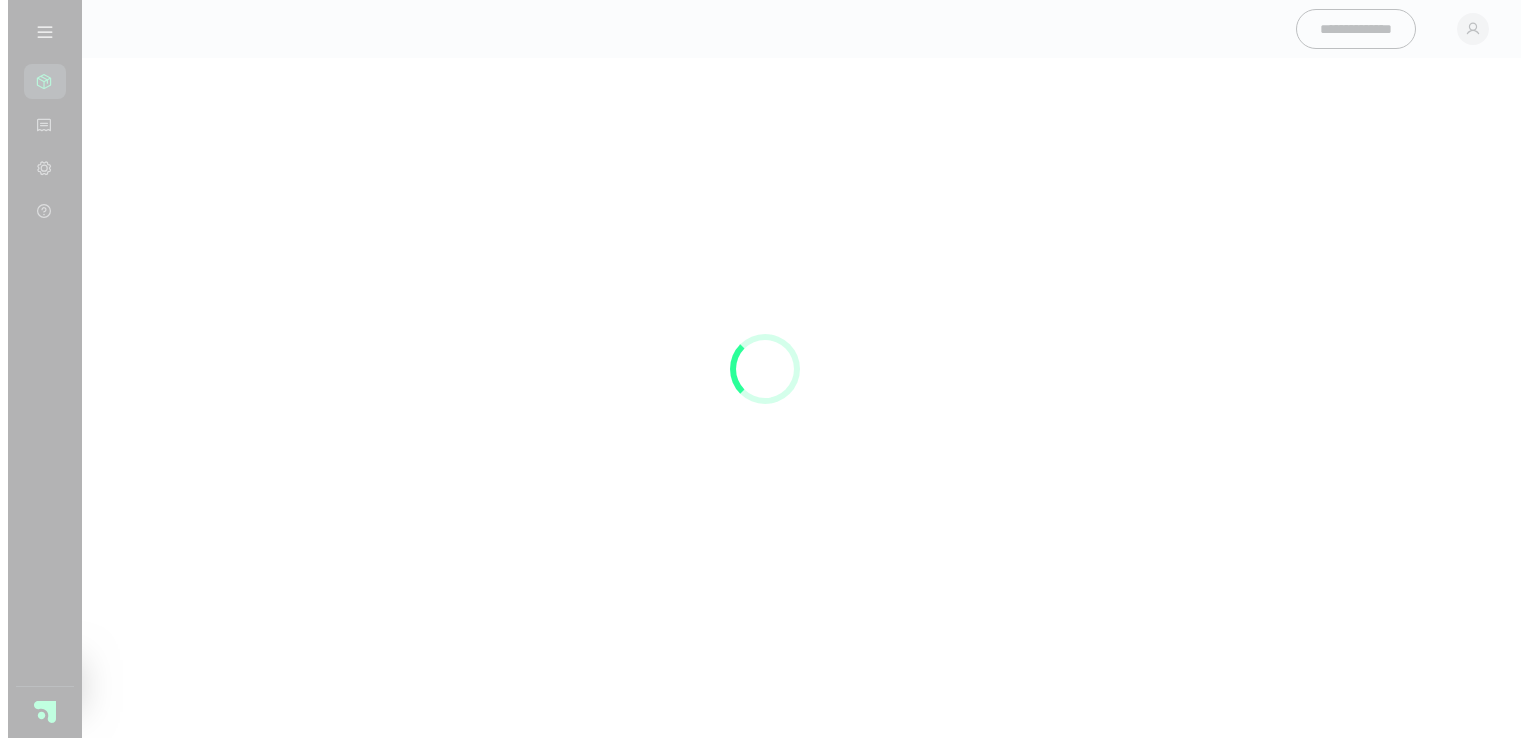 scroll, scrollTop: 0, scrollLeft: 0, axis: both 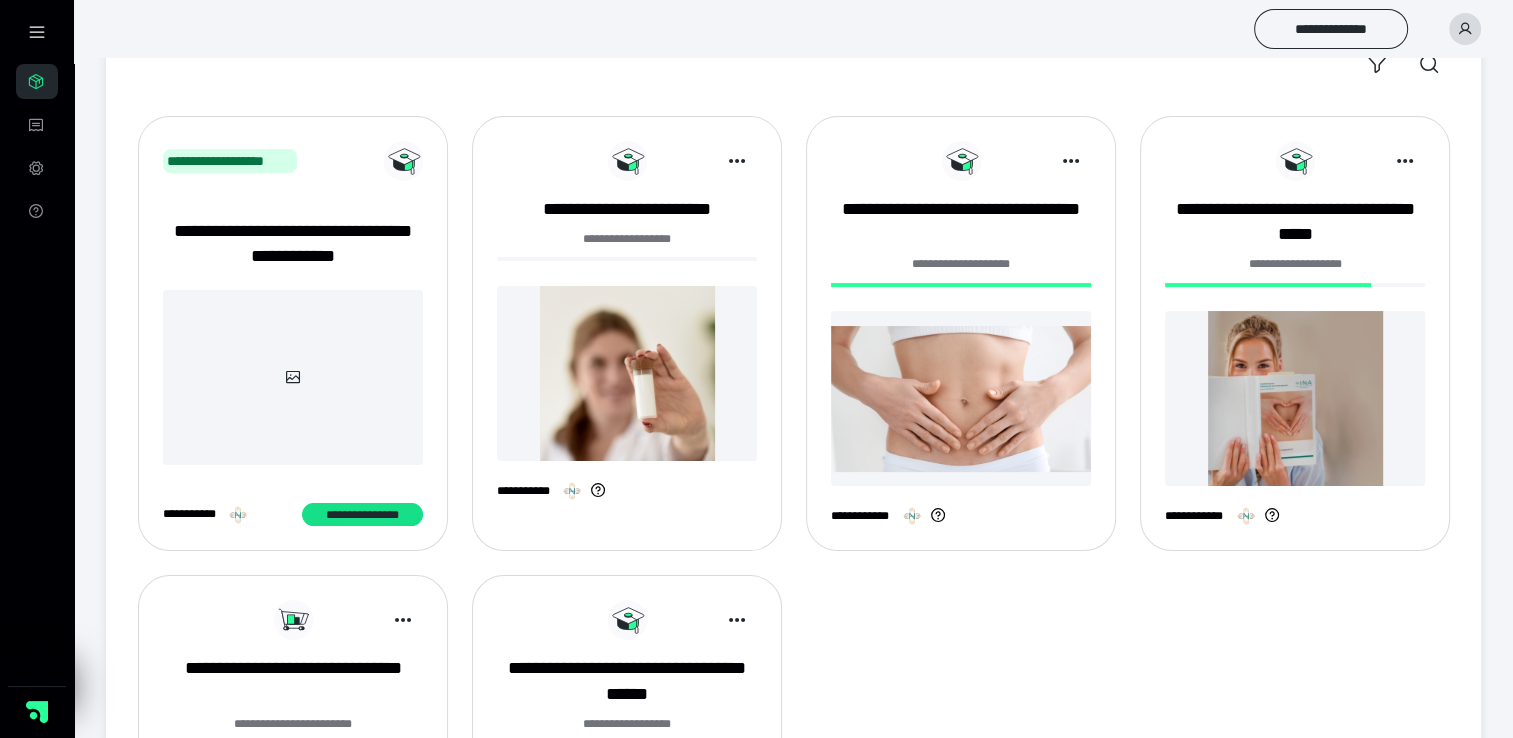 click on "**********" at bounding box center [293, 244] 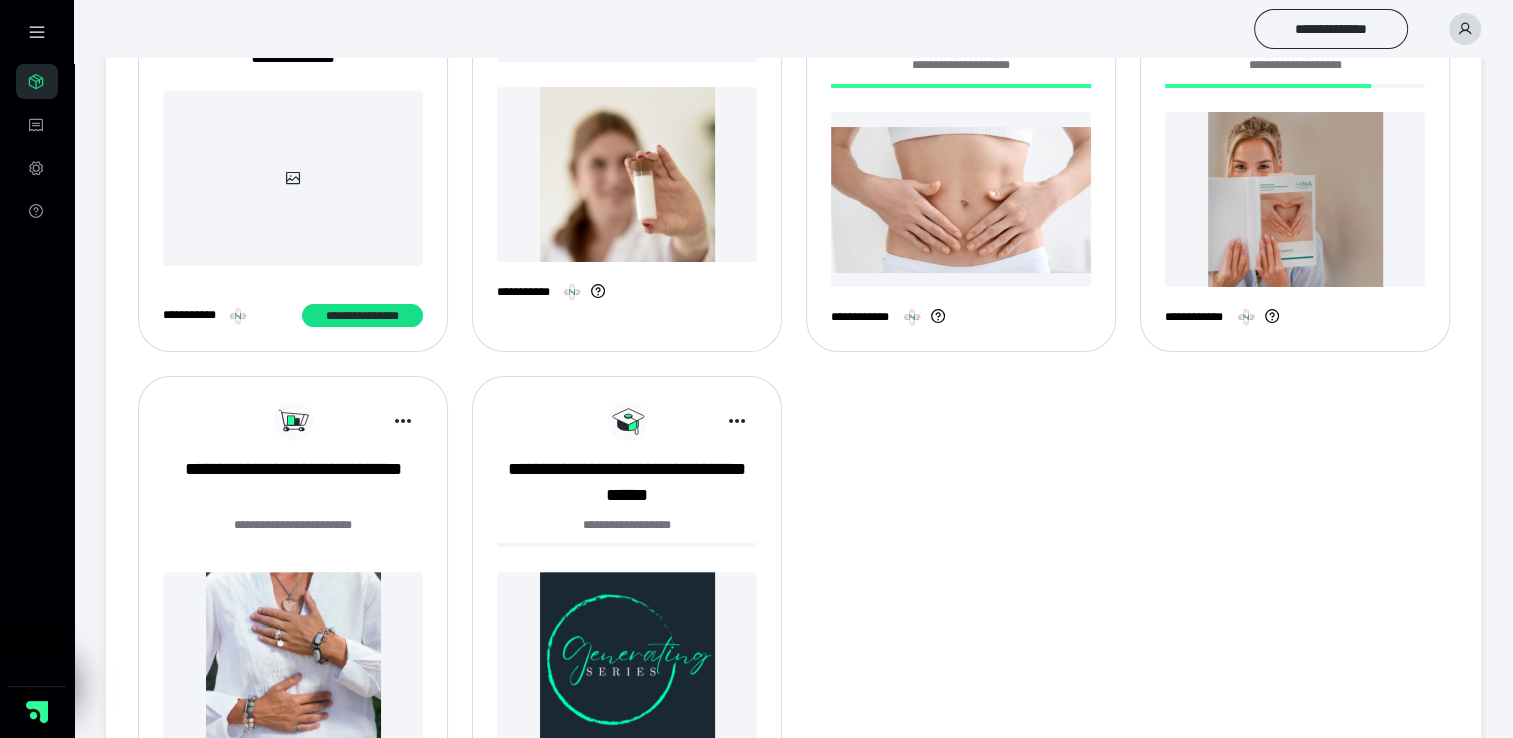 scroll, scrollTop: 400, scrollLeft: 0, axis: vertical 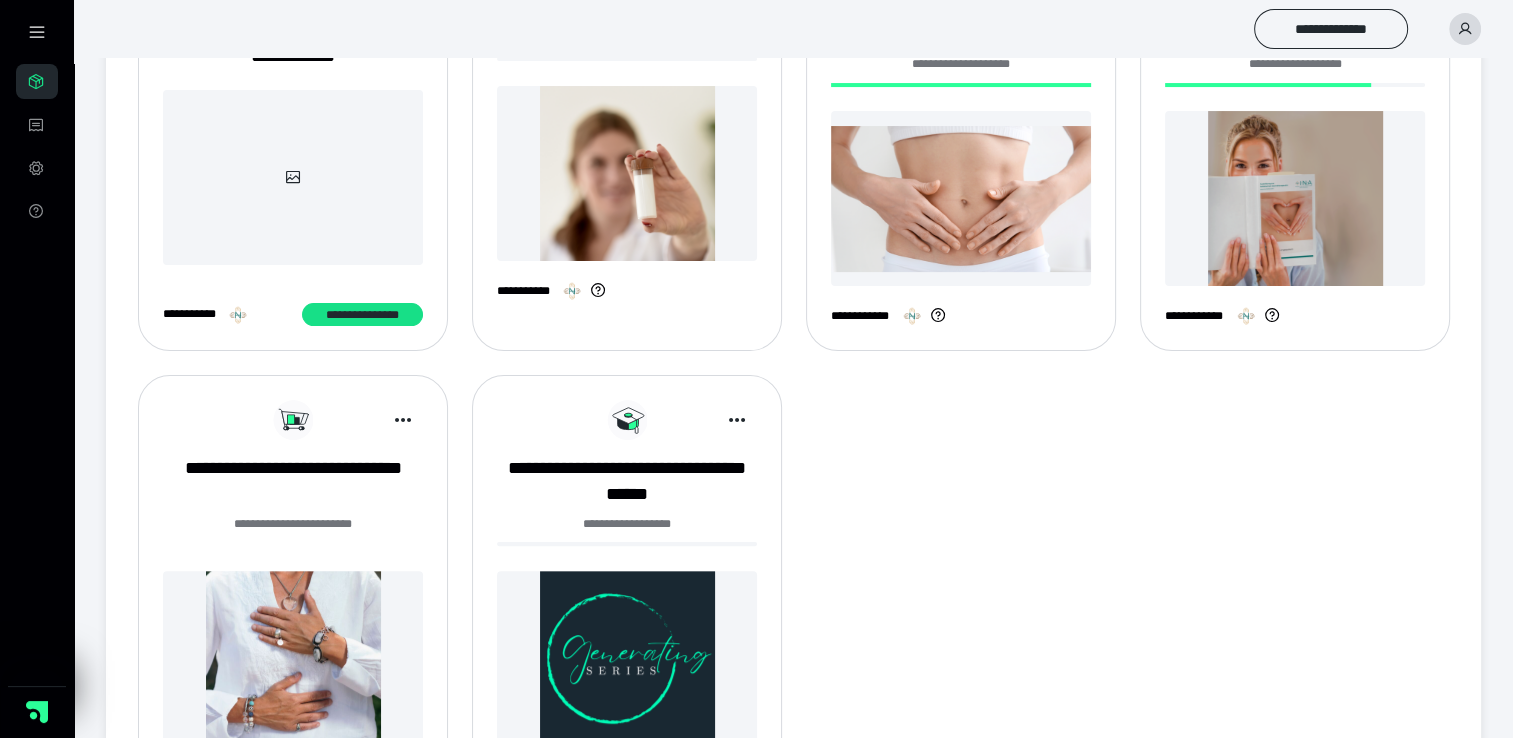 click at bounding box center [293, 177] 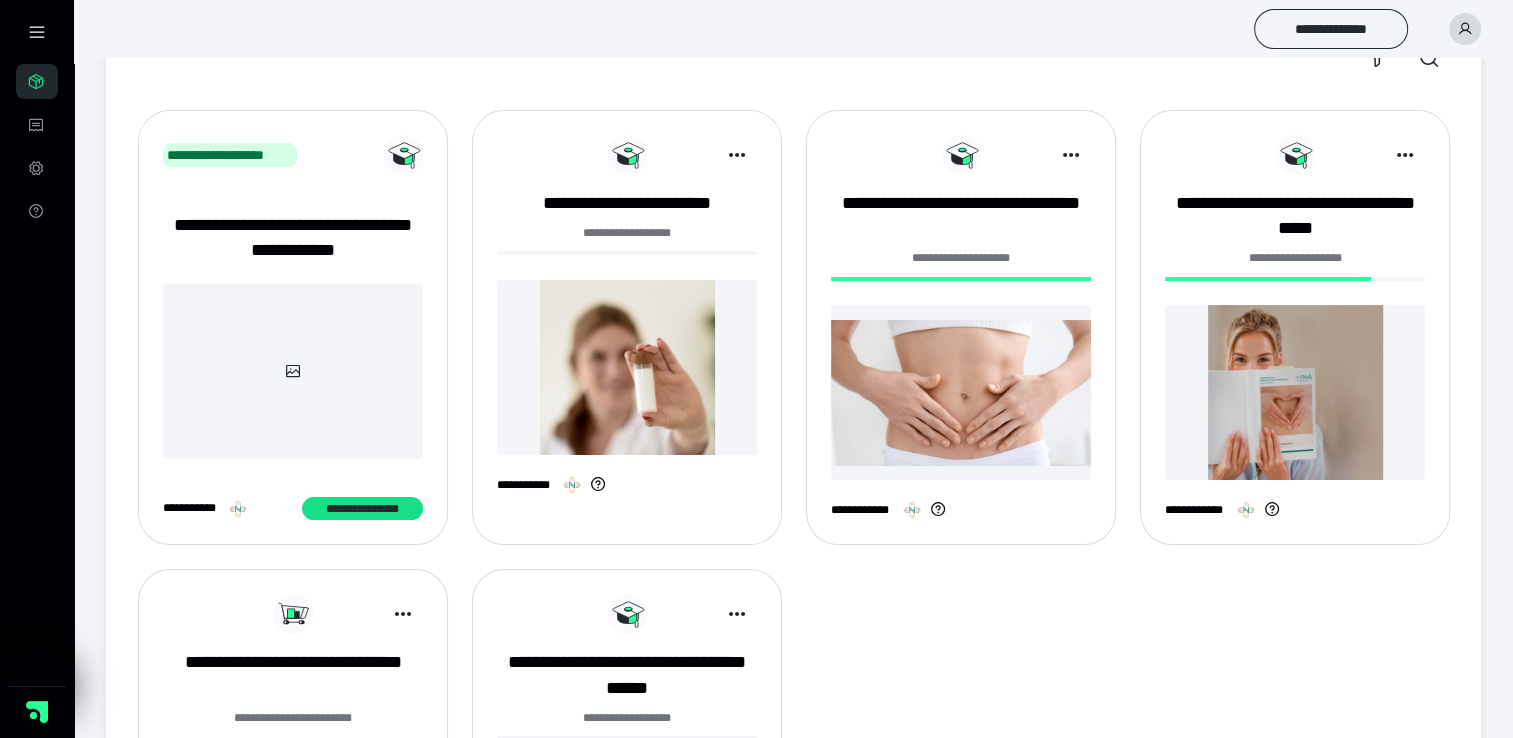 scroll, scrollTop: 200, scrollLeft: 0, axis: vertical 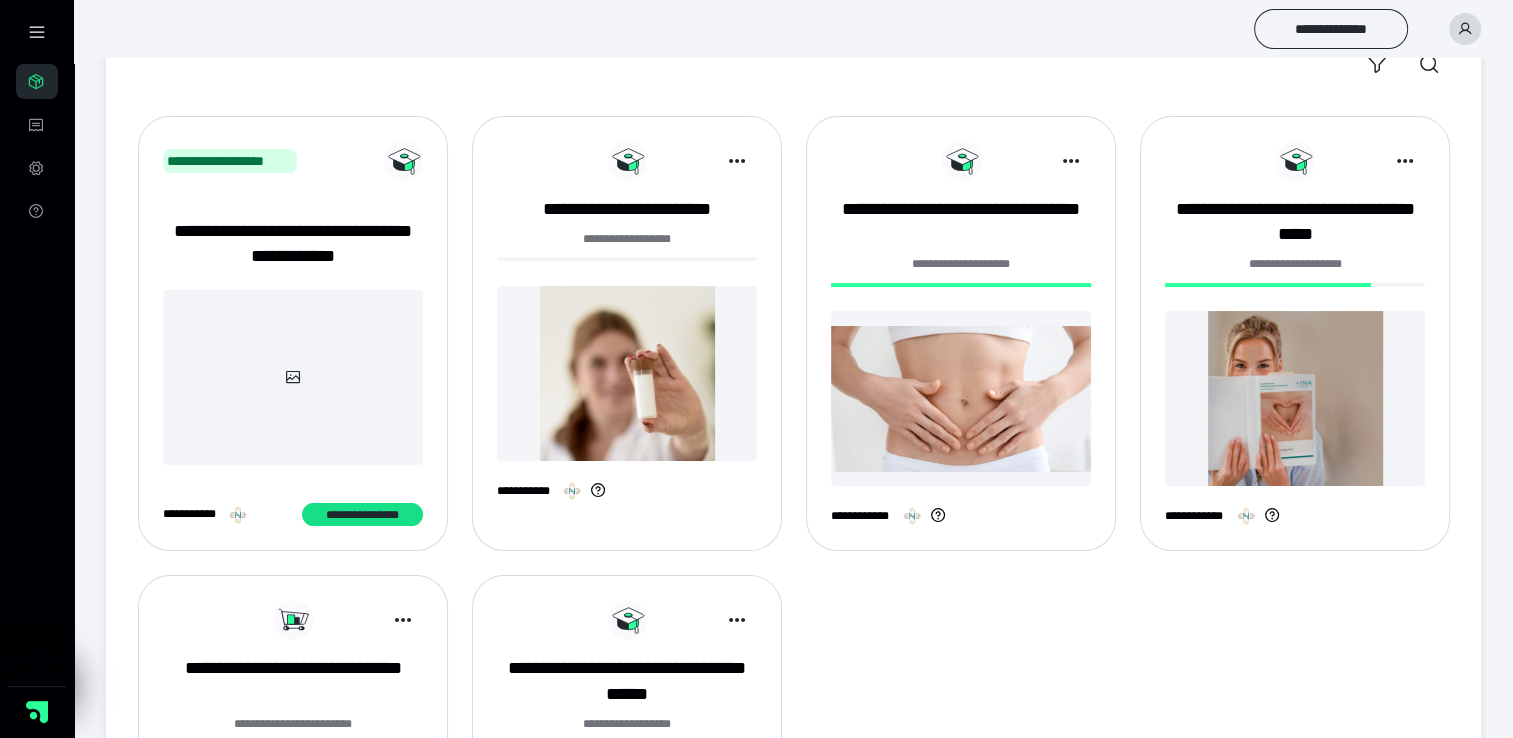 click on "**********" at bounding box center [627, 245] 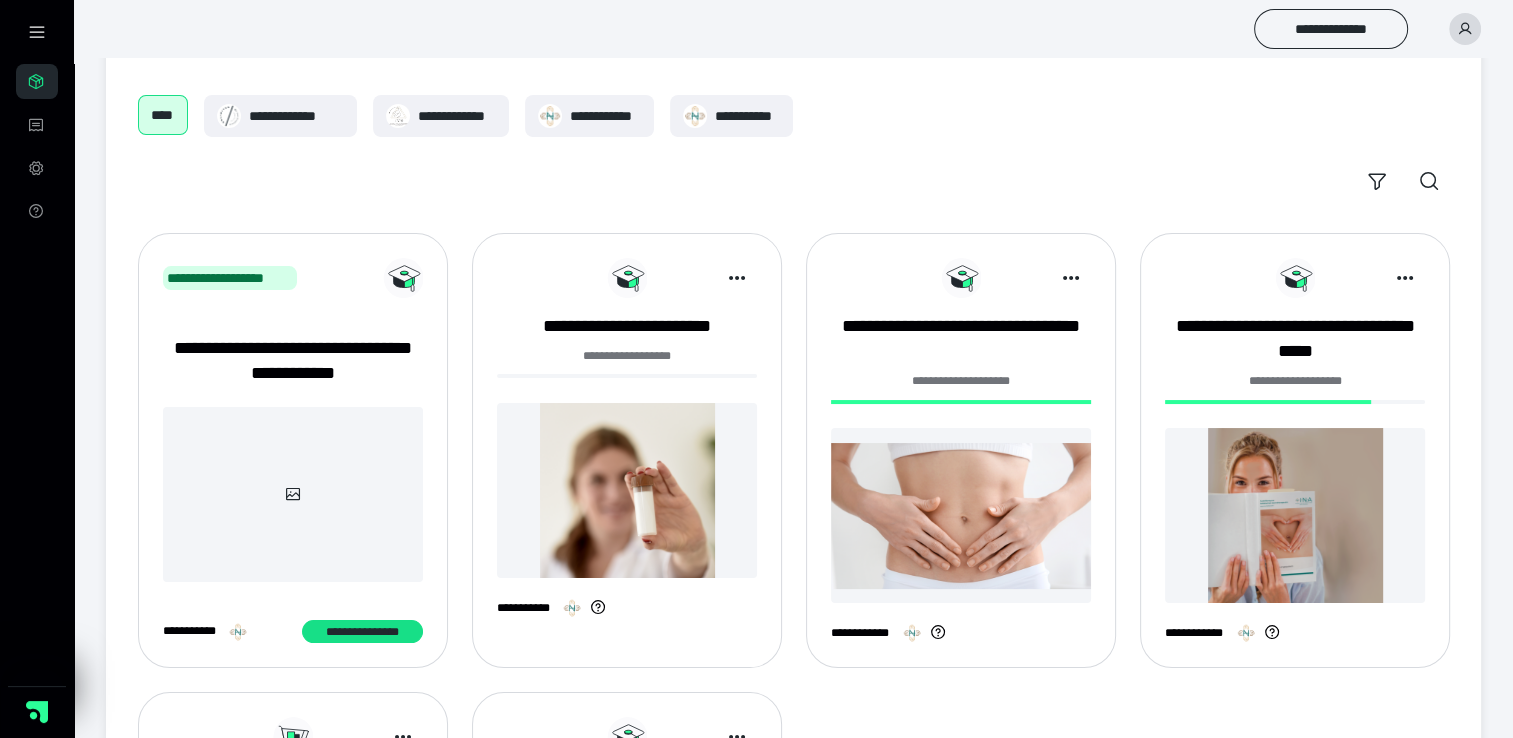 scroll, scrollTop: 0, scrollLeft: 0, axis: both 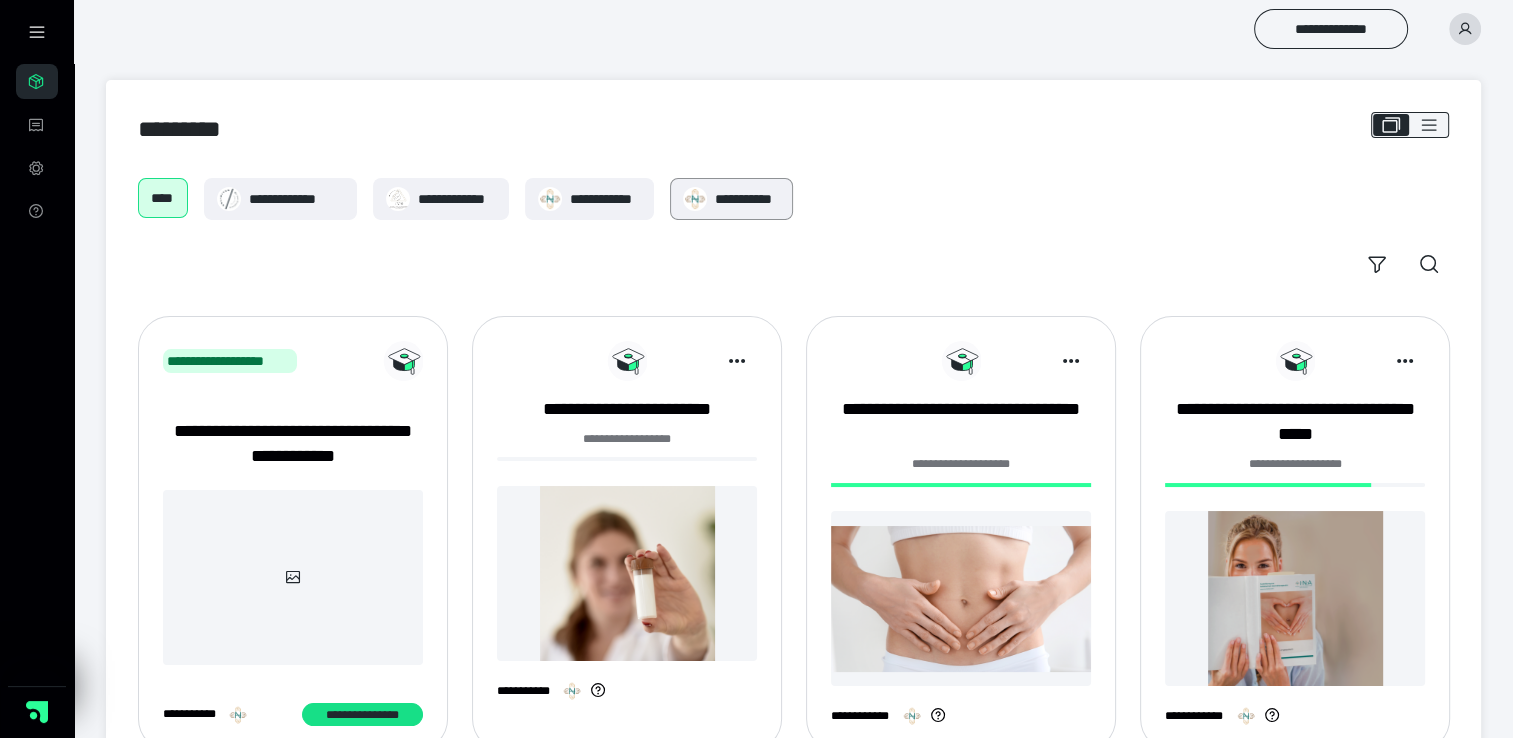 click on "**********" at bounding box center (731, 199) 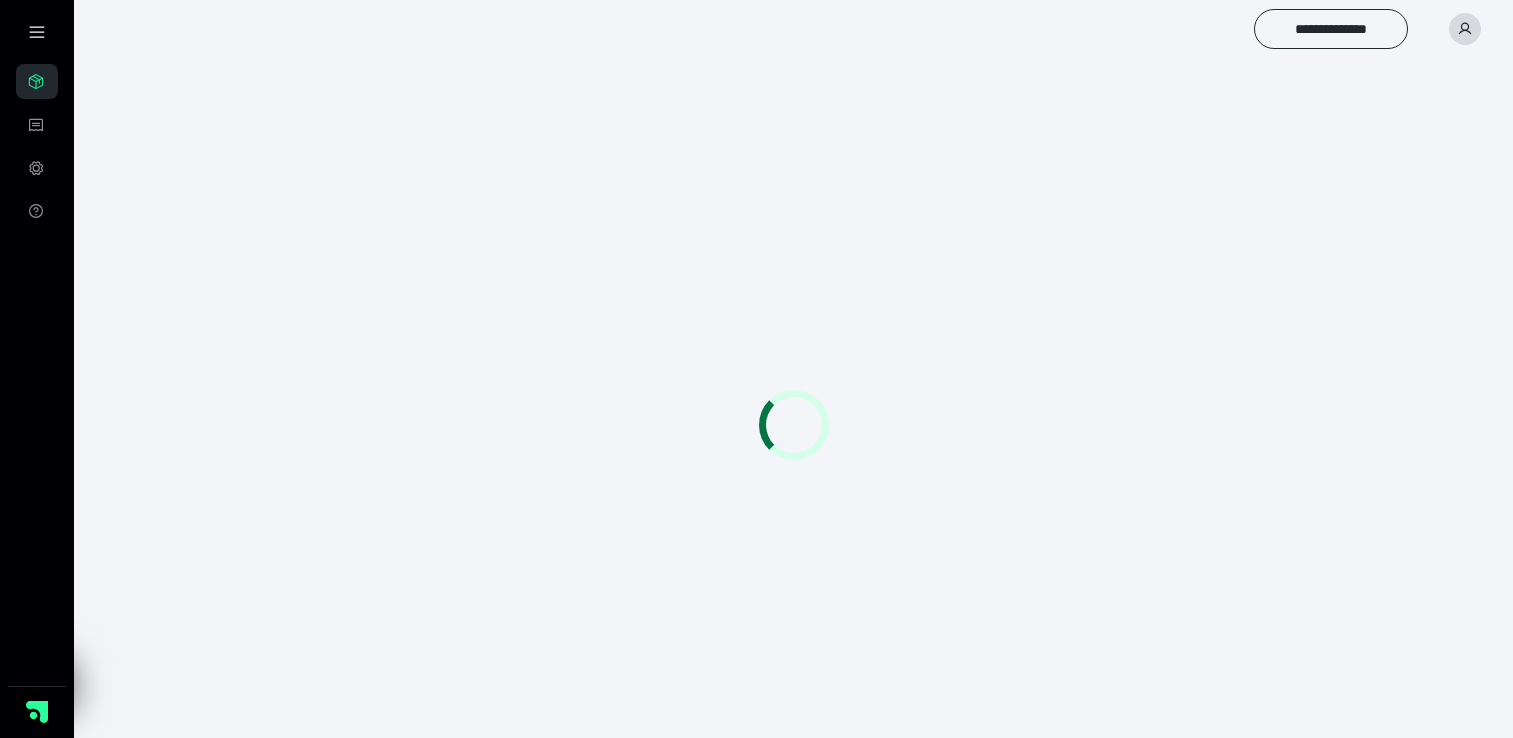scroll, scrollTop: 0, scrollLeft: 0, axis: both 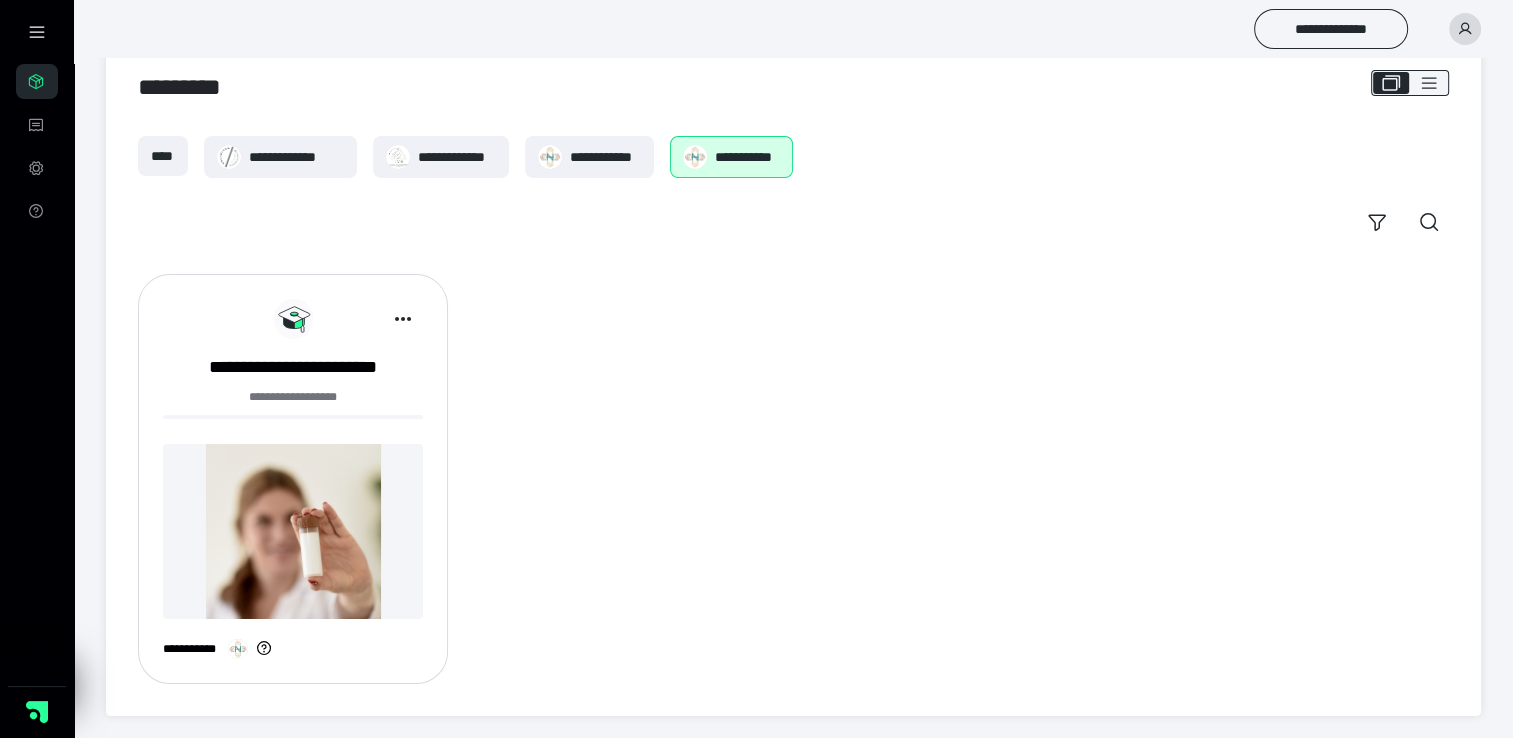 click at bounding box center [293, 531] 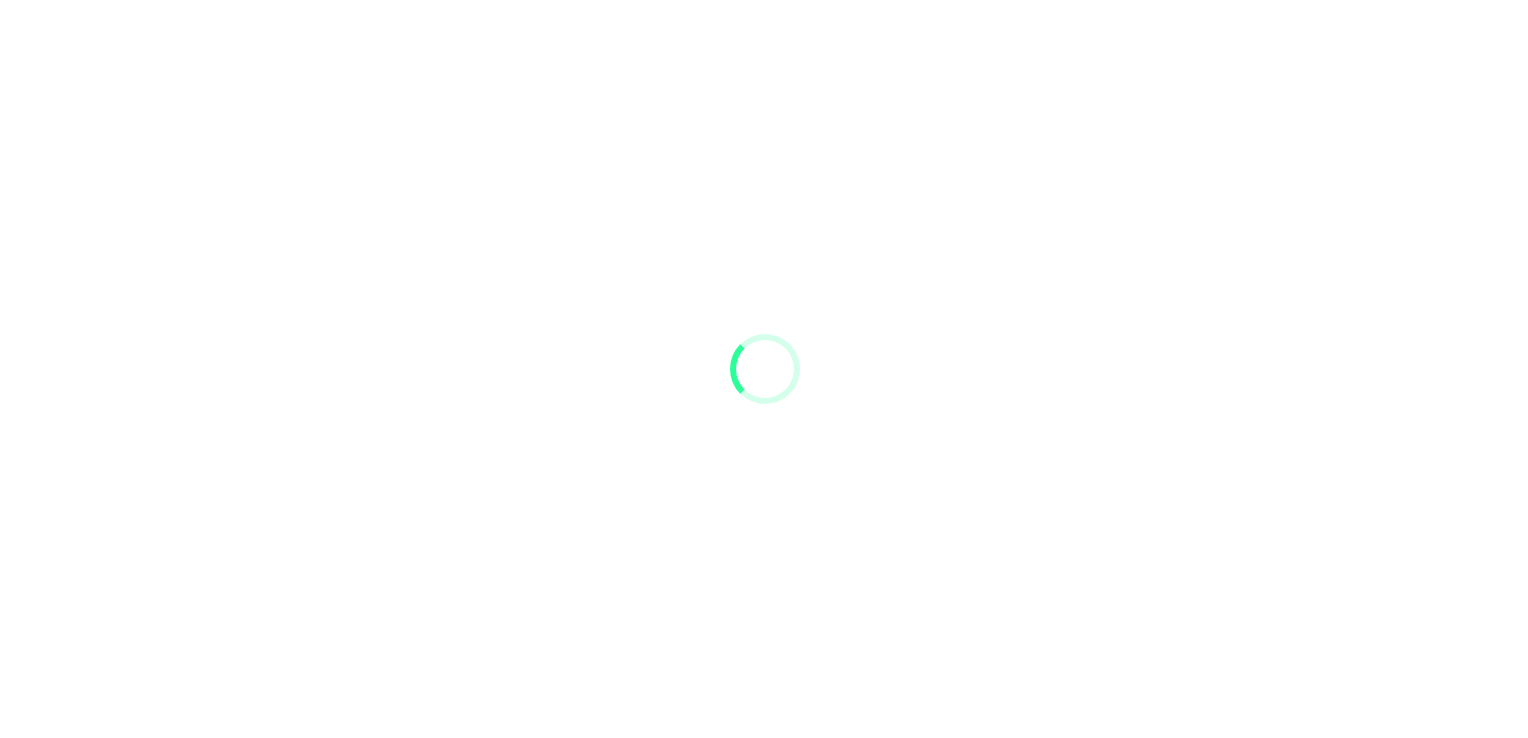 scroll, scrollTop: 0, scrollLeft: 0, axis: both 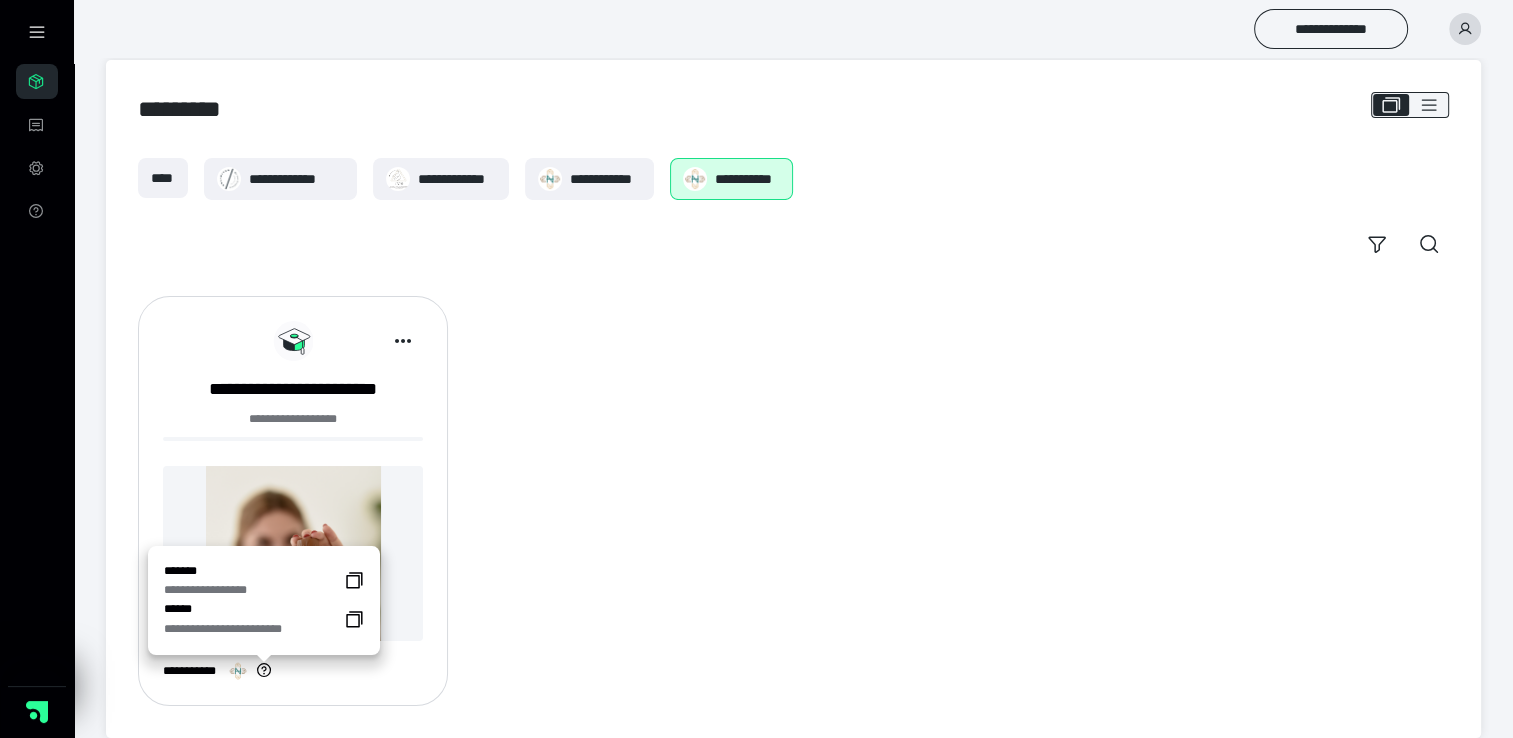 click 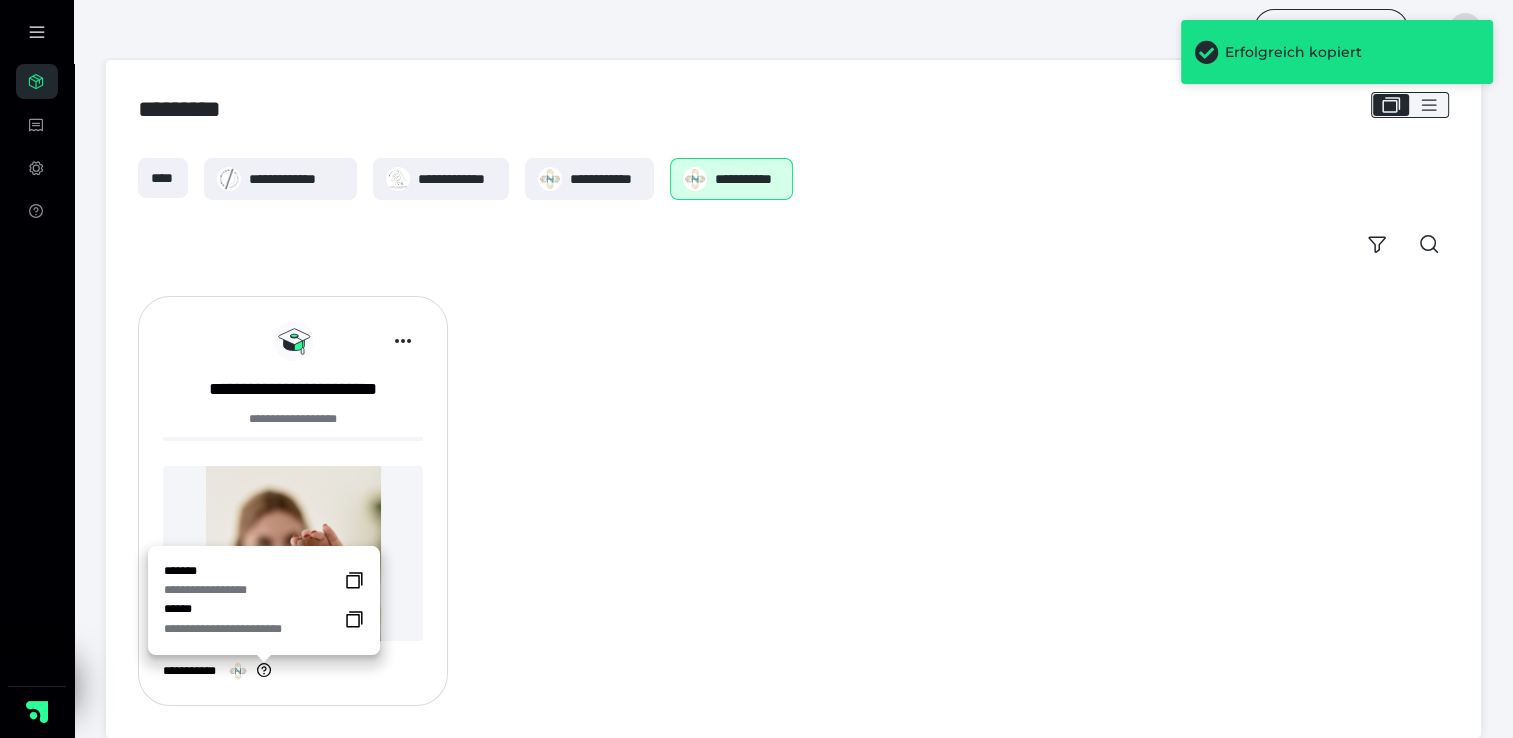 click 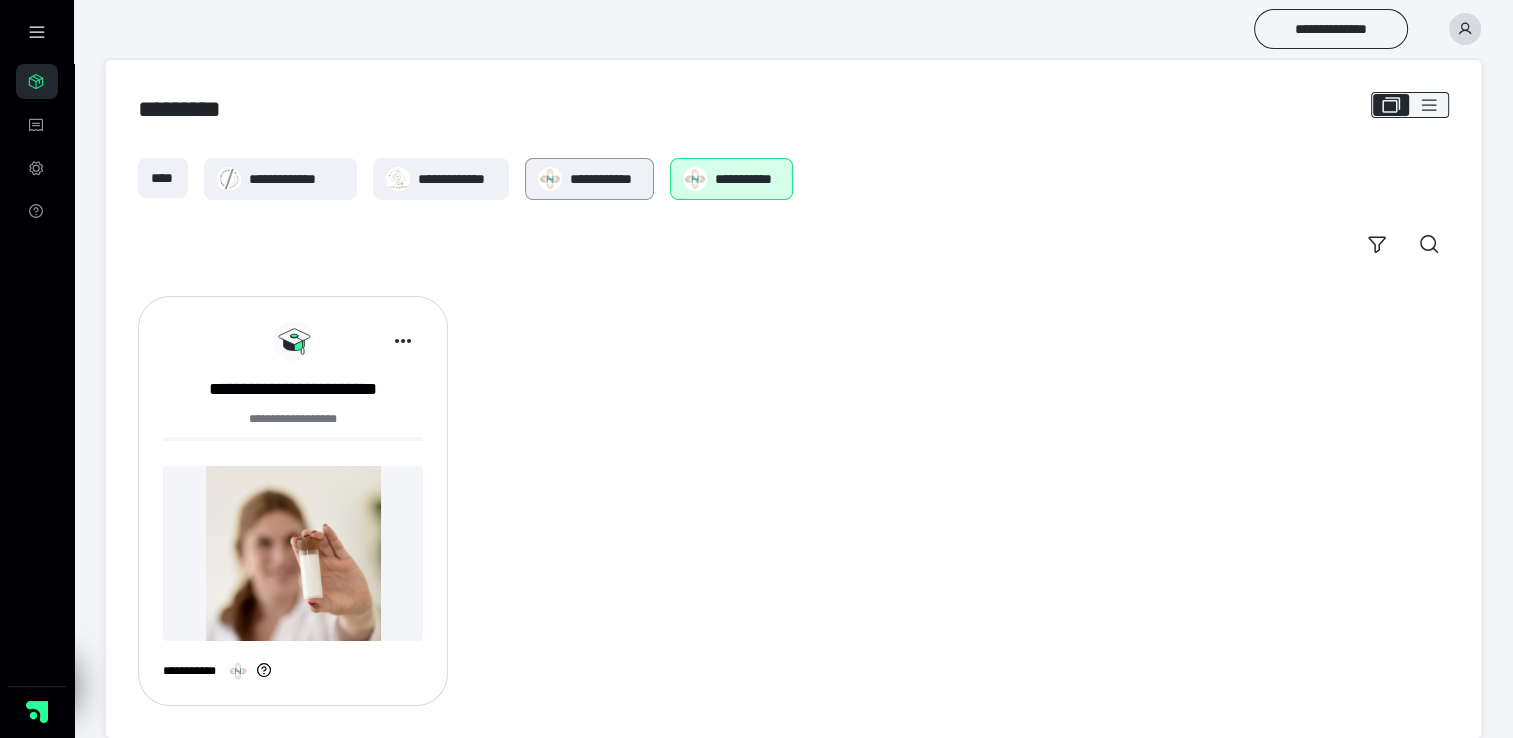 click on "**********" at bounding box center (605, 179) 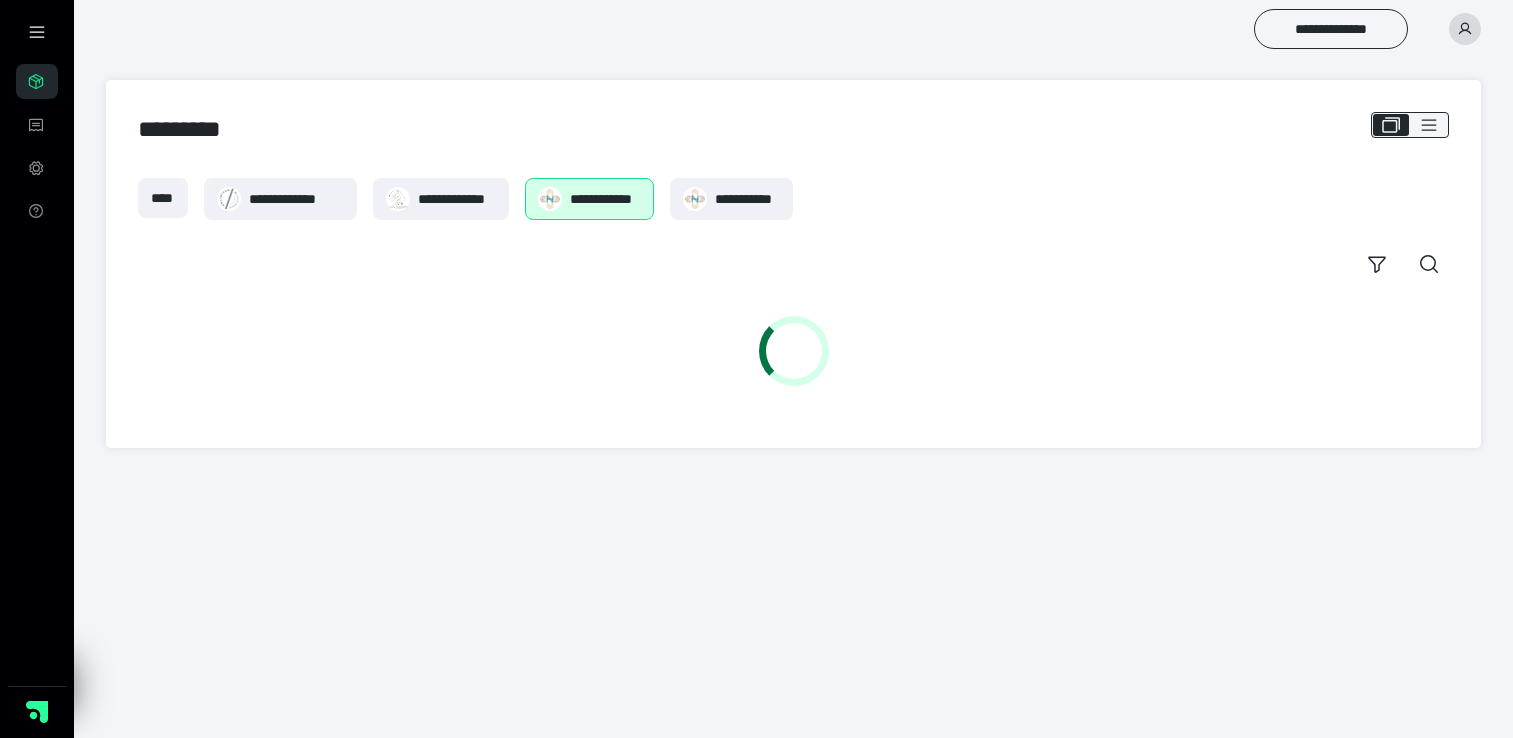 scroll, scrollTop: 0, scrollLeft: 0, axis: both 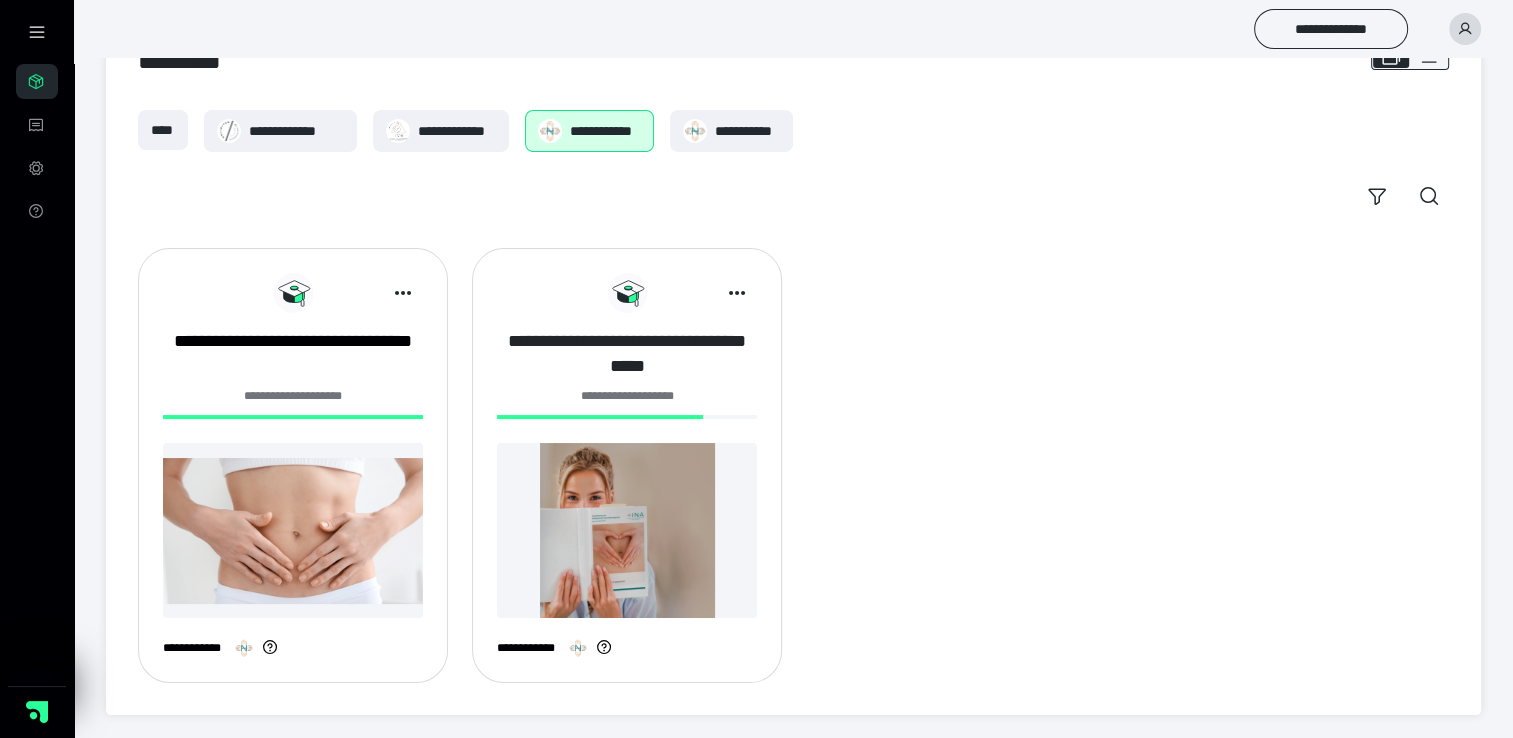 click on "**********" at bounding box center (627, 354) 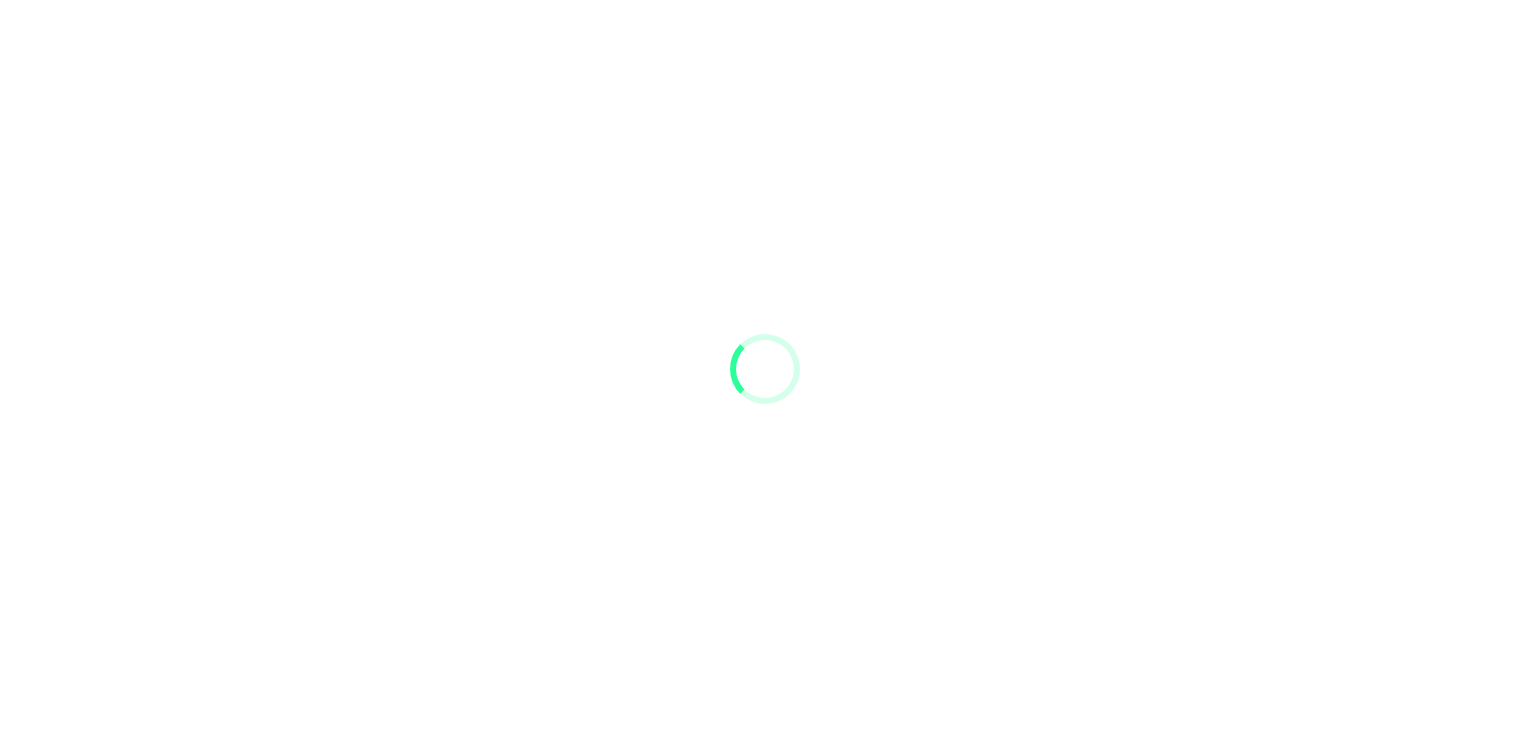 scroll, scrollTop: 0, scrollLeft: 0, axis: both 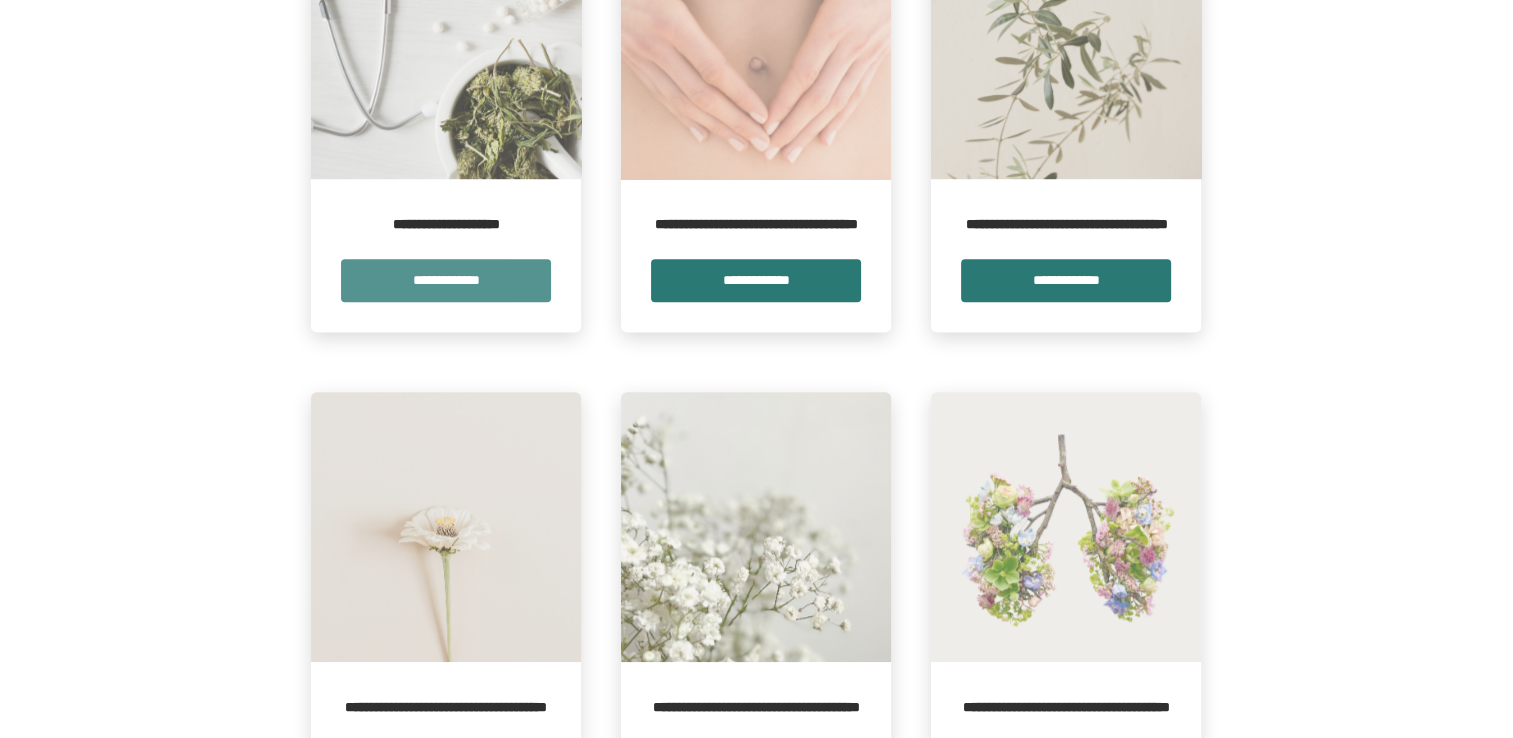 click on "**********" at bounding box center [446, 280] 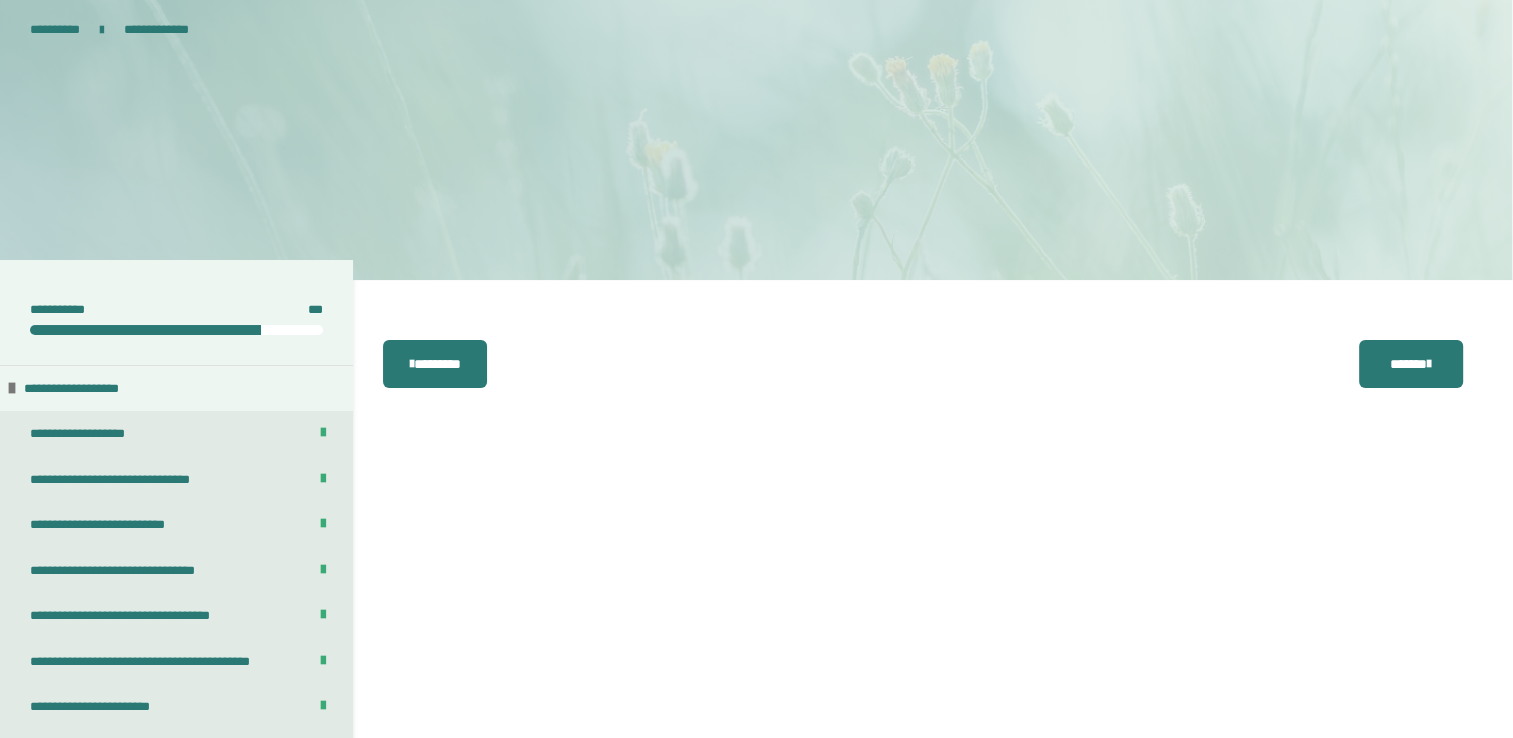 click on "********* ******** *******" at bounding box center [933, 5895] 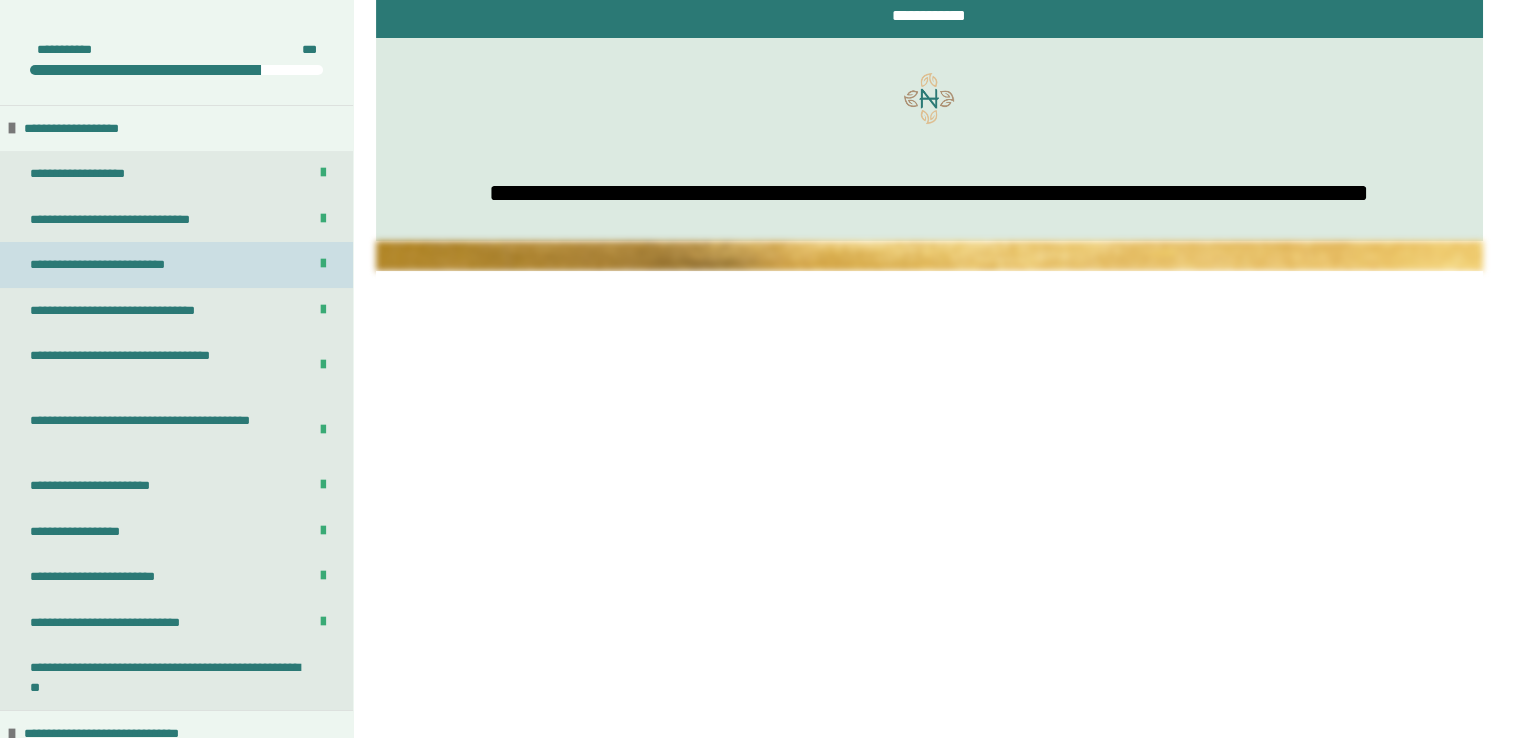 scroll, scrollTop: 600, scrollLeft: 0, axis: vertical 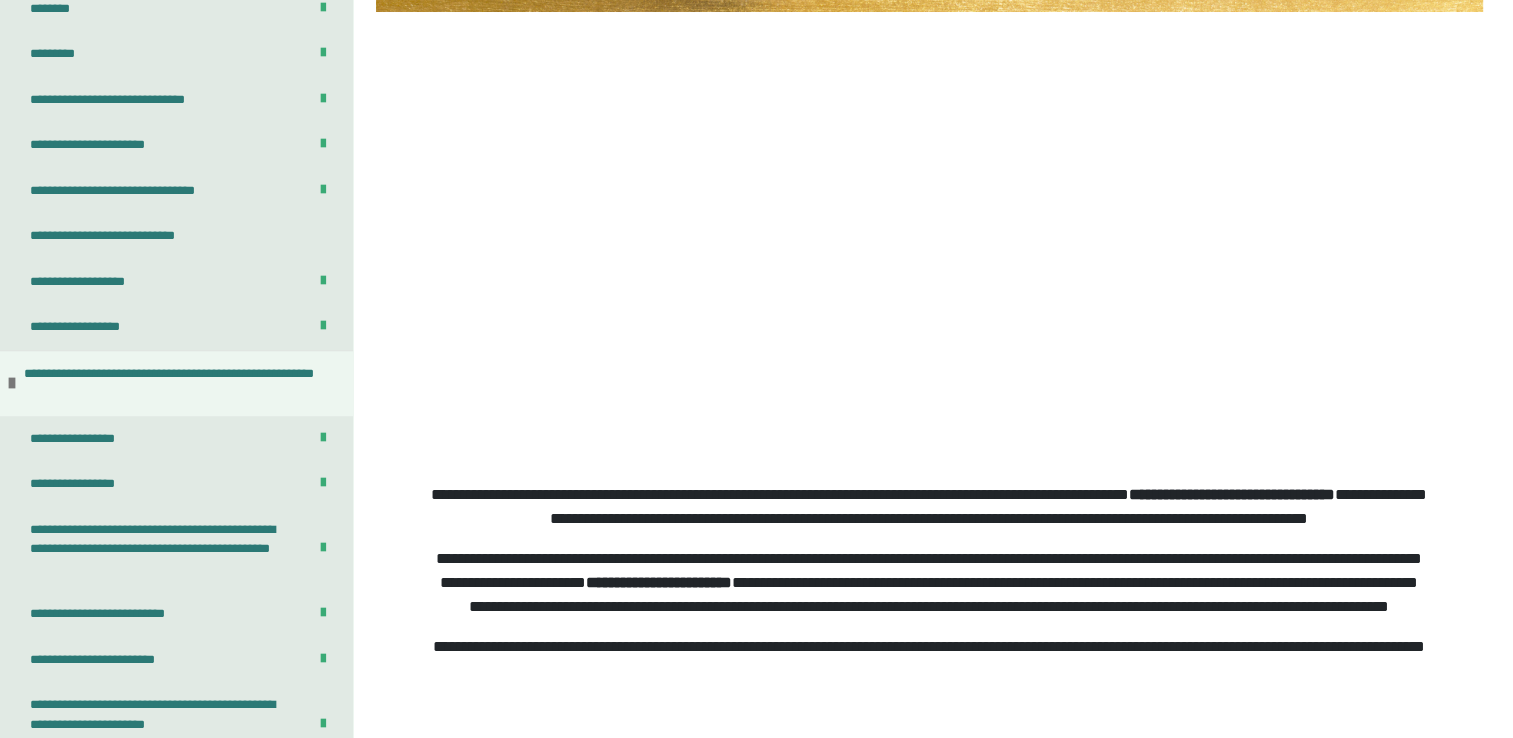 click on "**********" at bounding box center [176, 236] 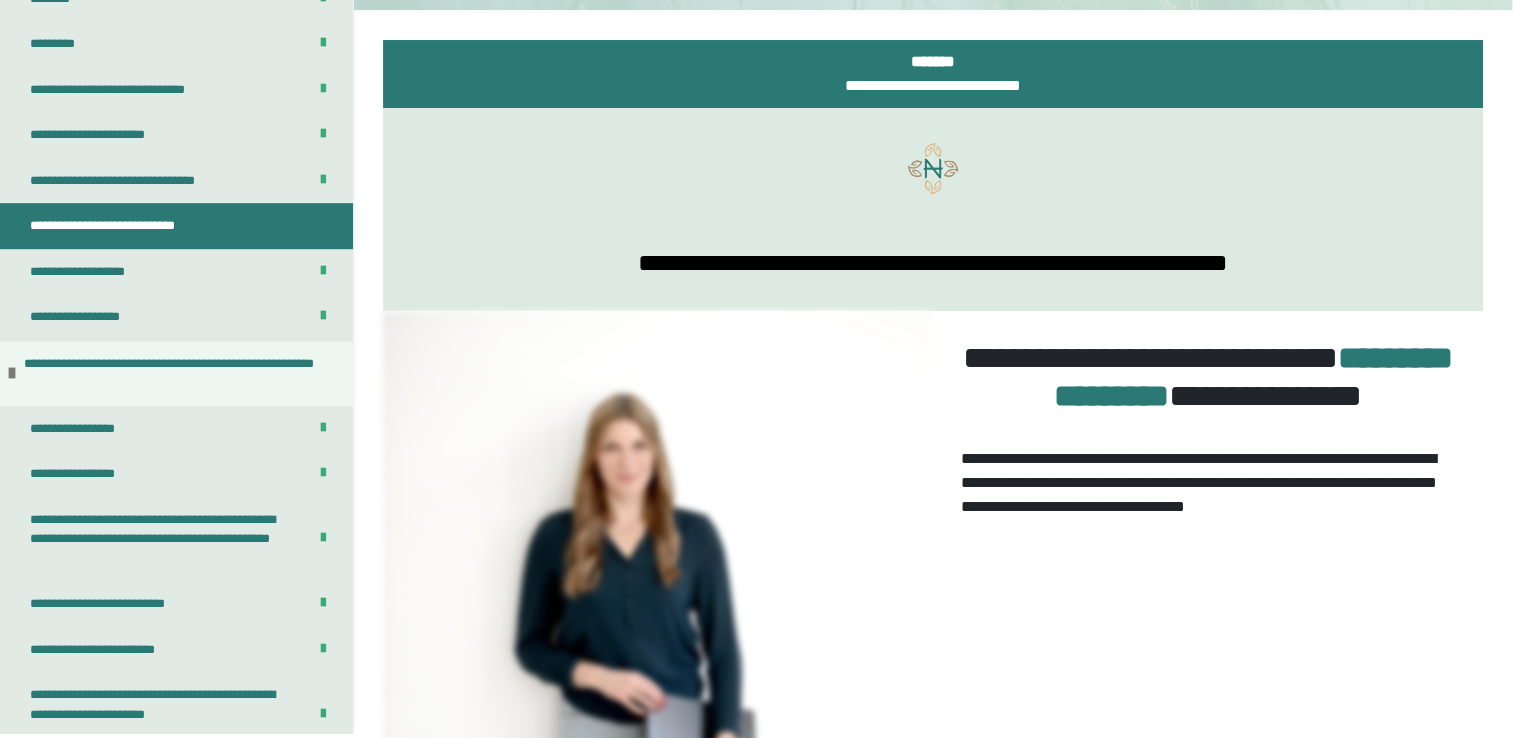 scroll, scrollTop: 70, scrollLeft: 0, axis: vertical 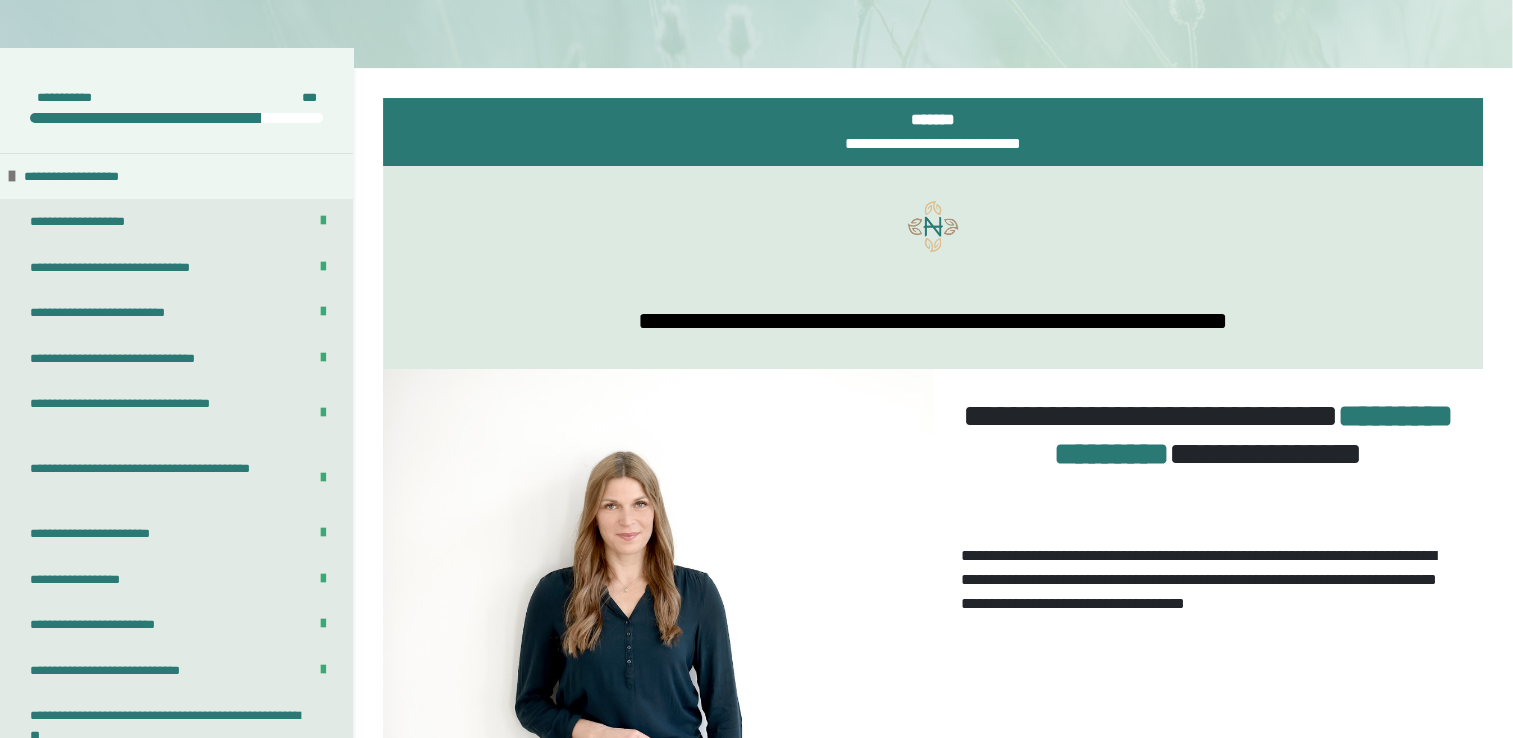 click on "**********" at bounding box center (1207, 518) 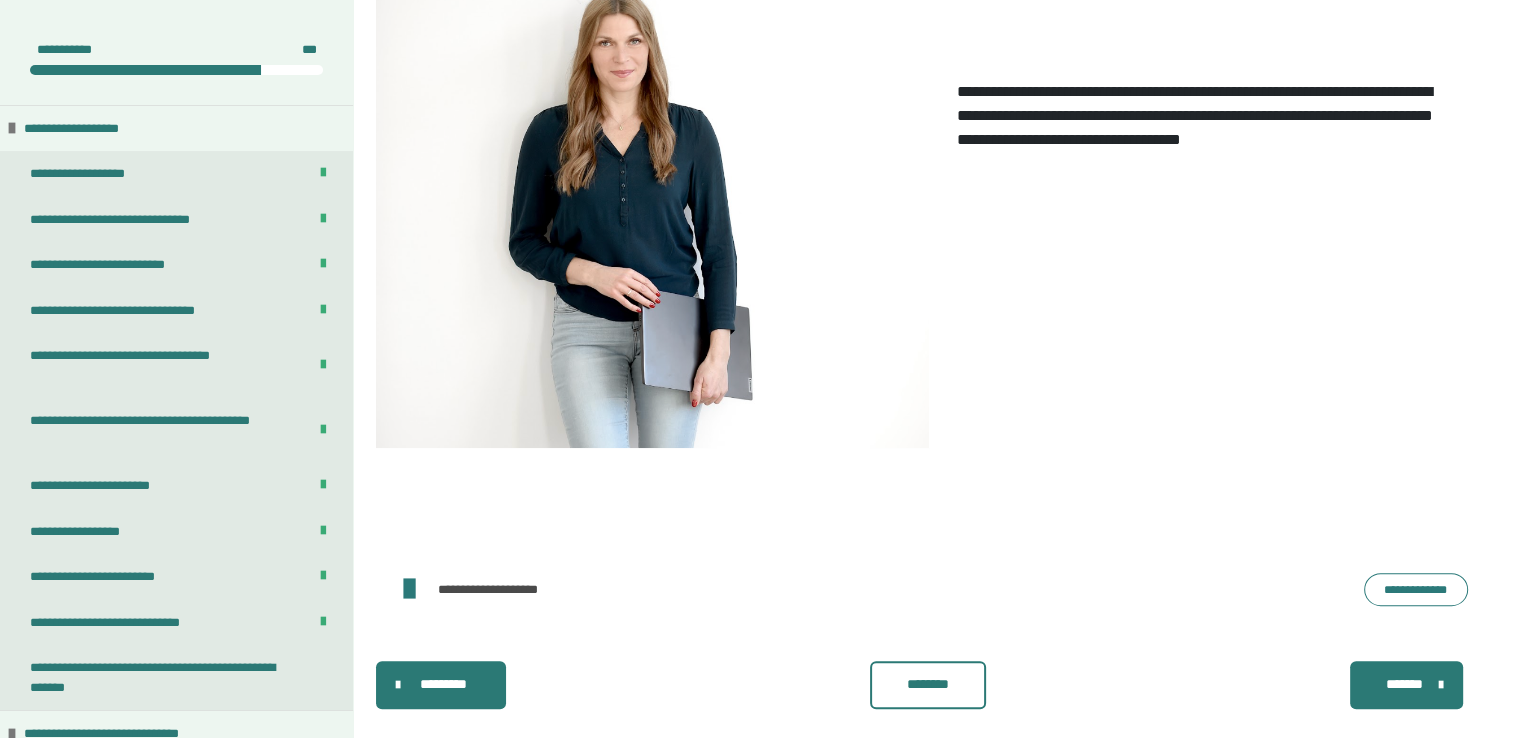 scroll, scrollTop: 706, scrollLeft: 0, axis: vertical 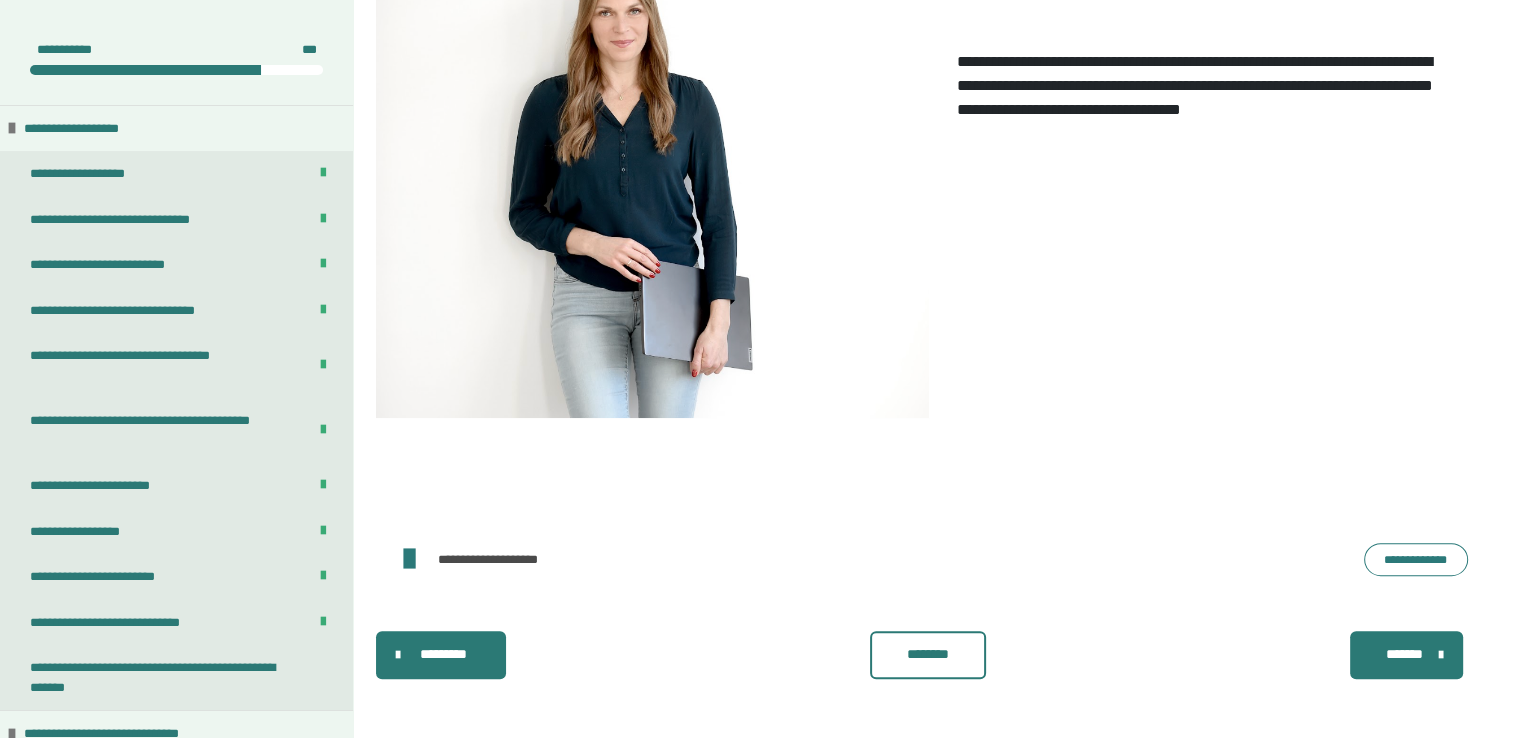 click on "**********" at bounding box center [1416, 560] 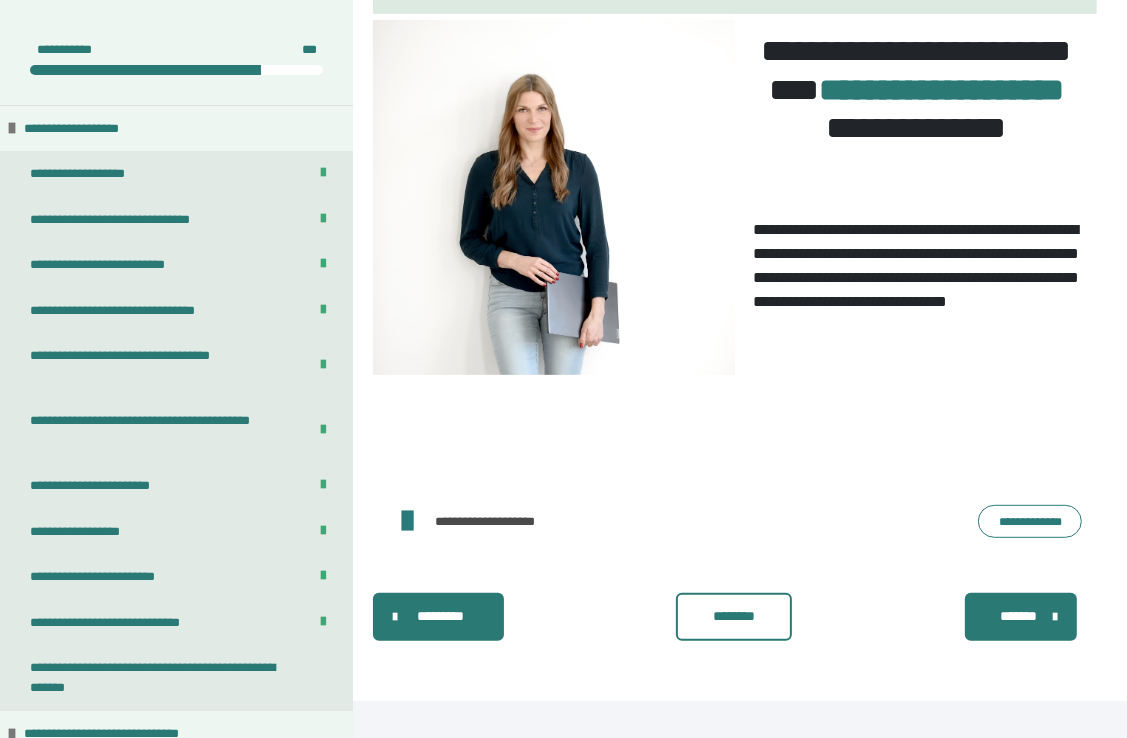 click on "********" at bounding box center (734, 616) 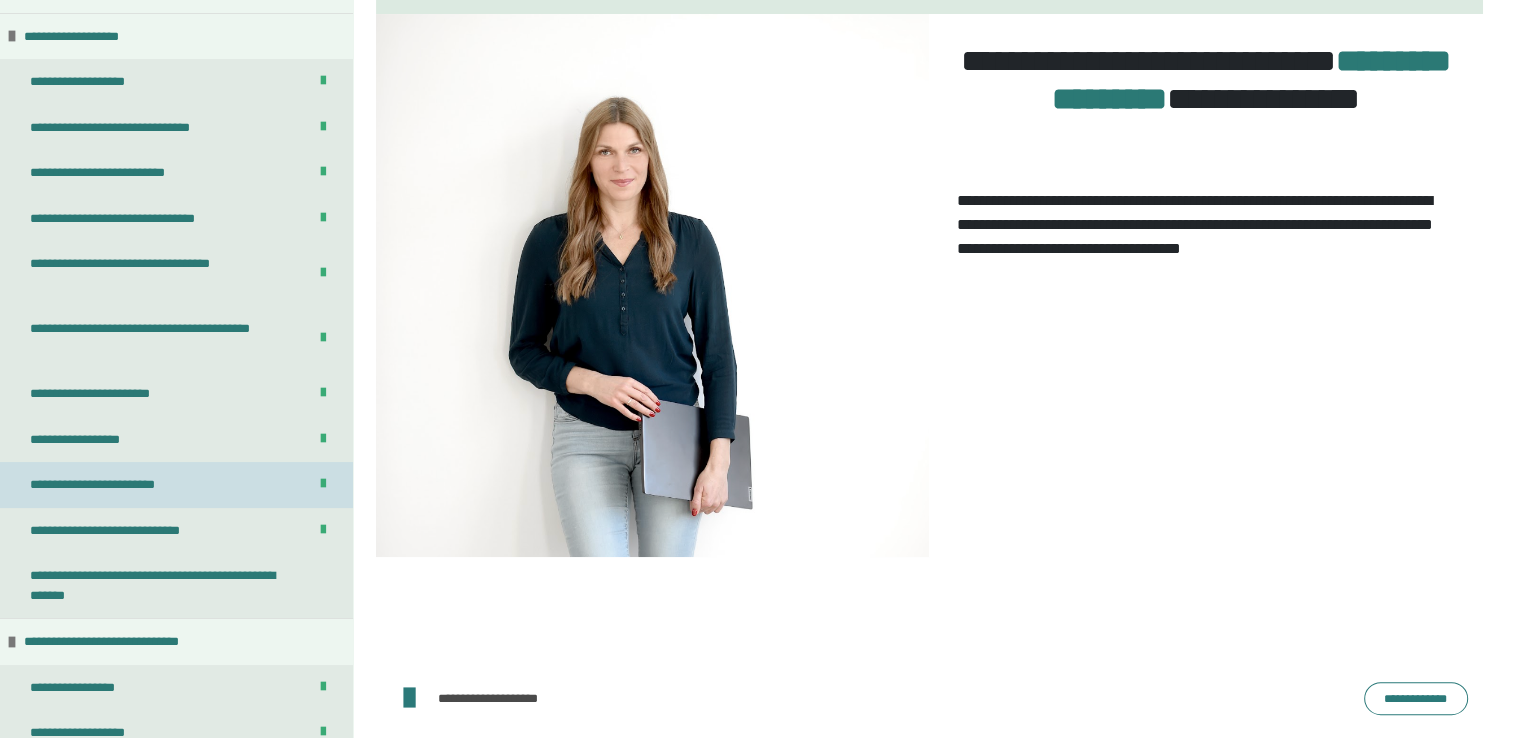 scroll, scrollTop: 200, scrollLeft: 0, axis: vertical 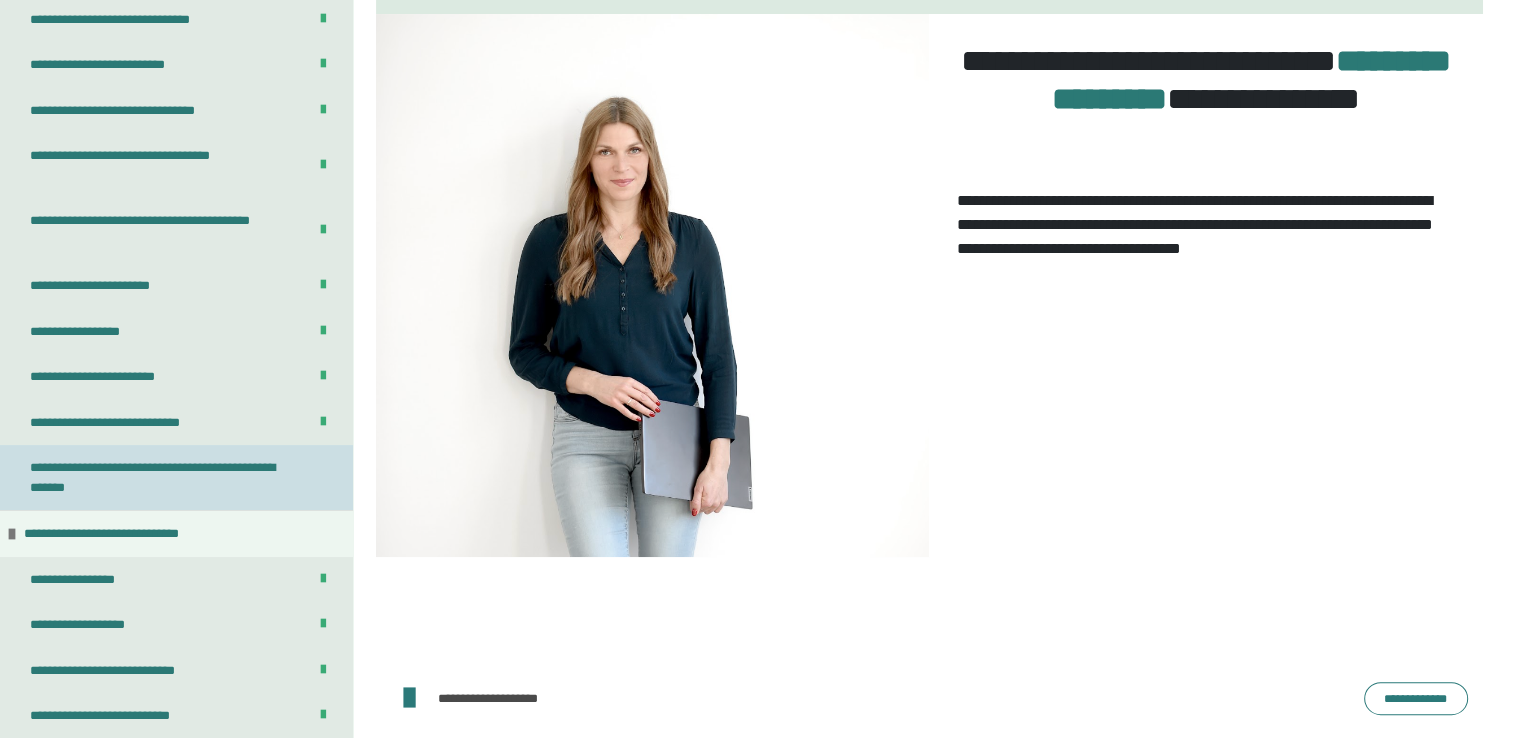 click on "**********" at bounding box center [161, 477] 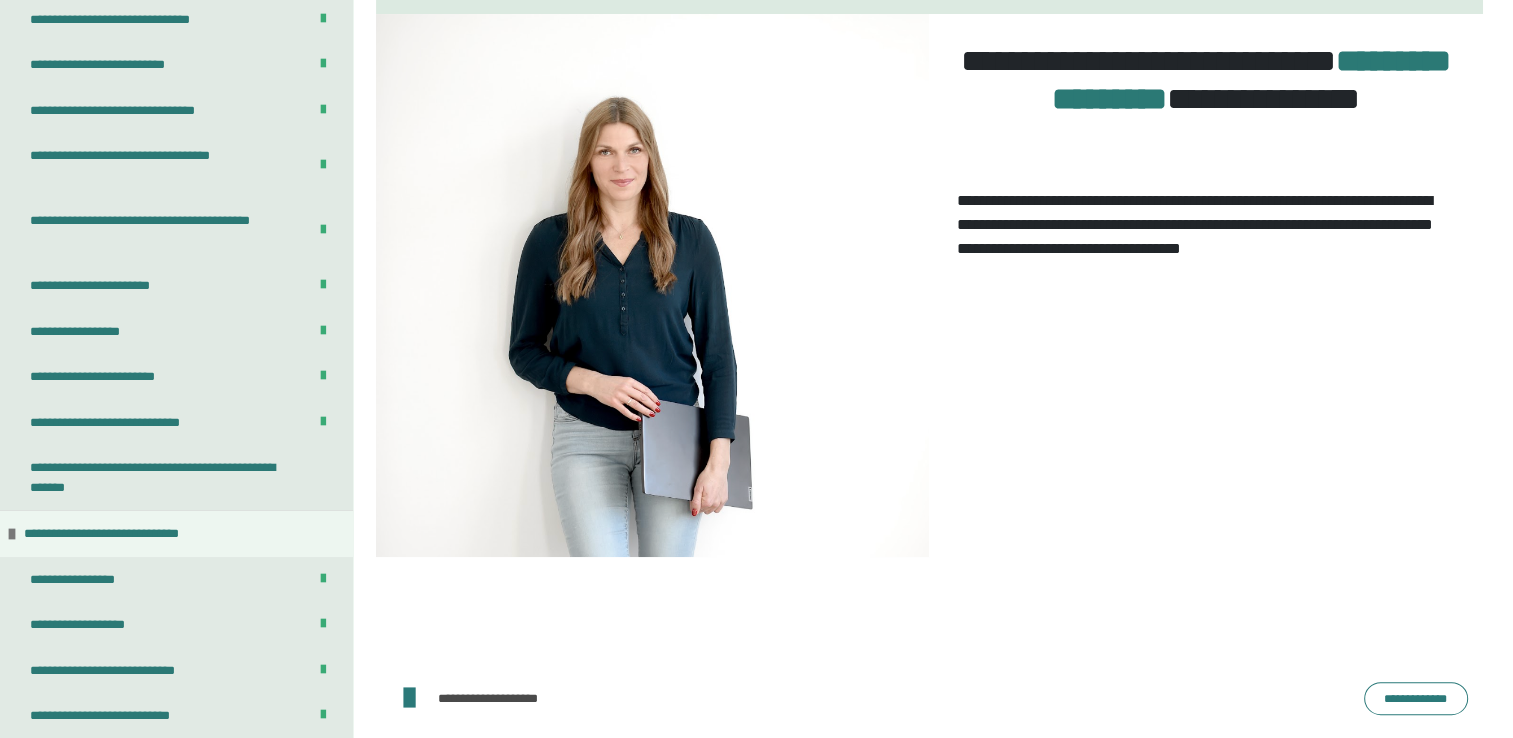 scroll, scrollTop: 270, scrollLeft: 0, axis: vertical 